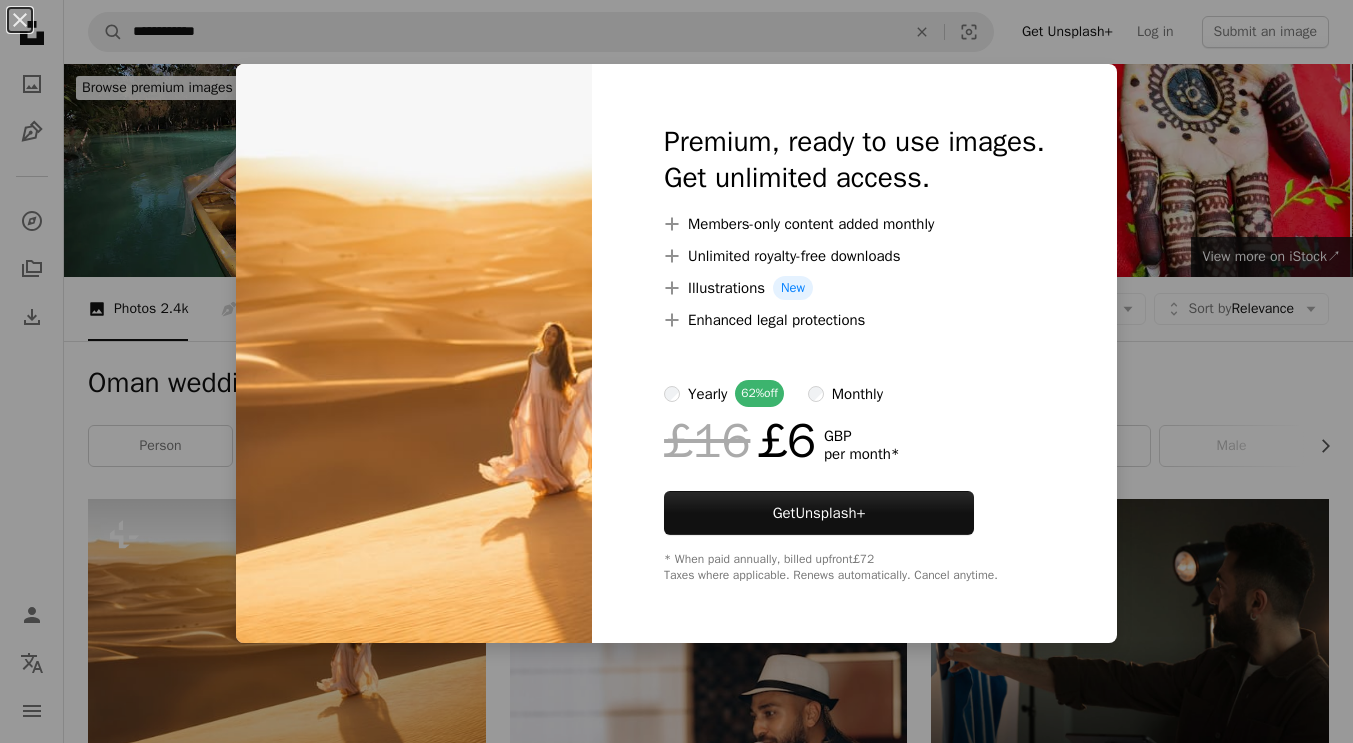 scroll, scrollTop: 400, scrollLeft: 0, axis: vertical 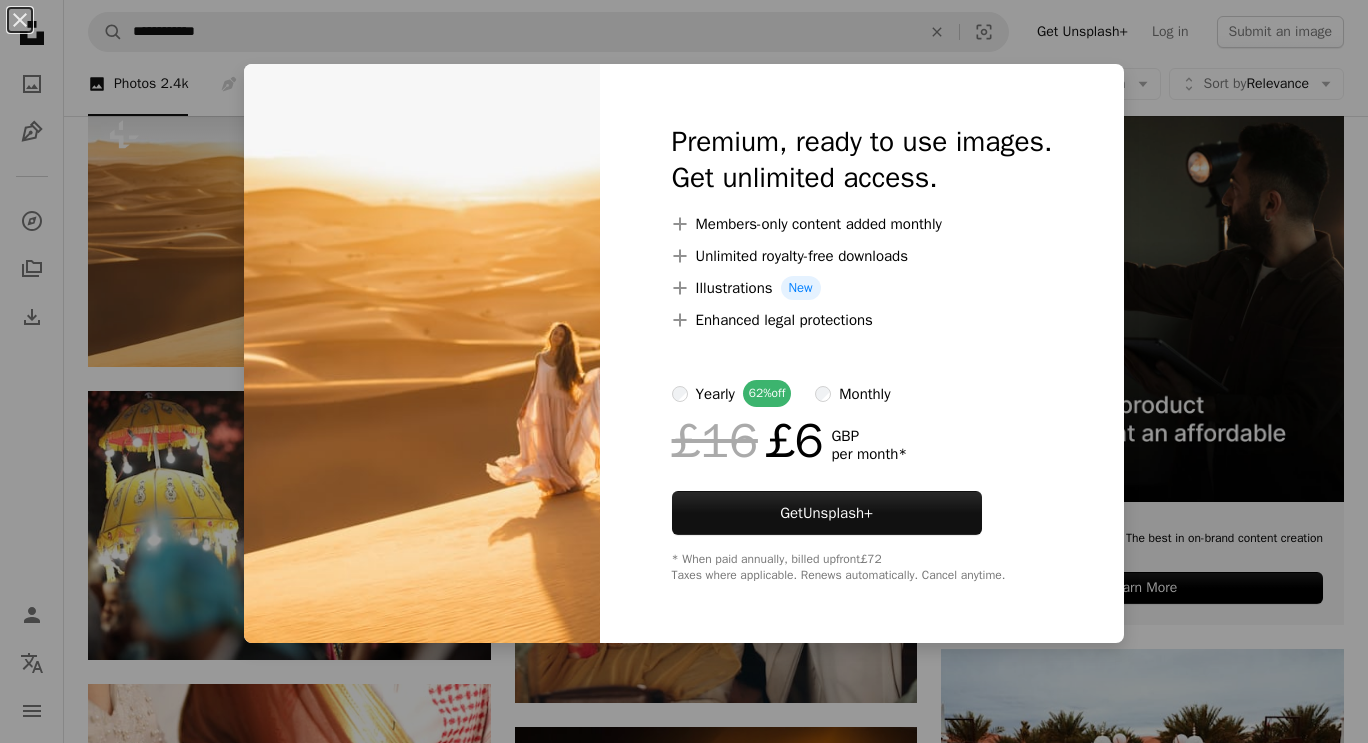 click on "An X shape Premium, ready to use images. Get unlimited access. A plus sign Members-only content added monthly A plus sign Unlimited royalty-free downloads A plus sign Illustrations  New A plus sign Enhanced legal protections yearly 62%  off monthly £16   £6 GBP per month * Get  Unsplash+ * When paid annually, billed upfront  £72 Taxes where applicable. Renews automatically. Cancel anytime." at bounding box center [684, 371] 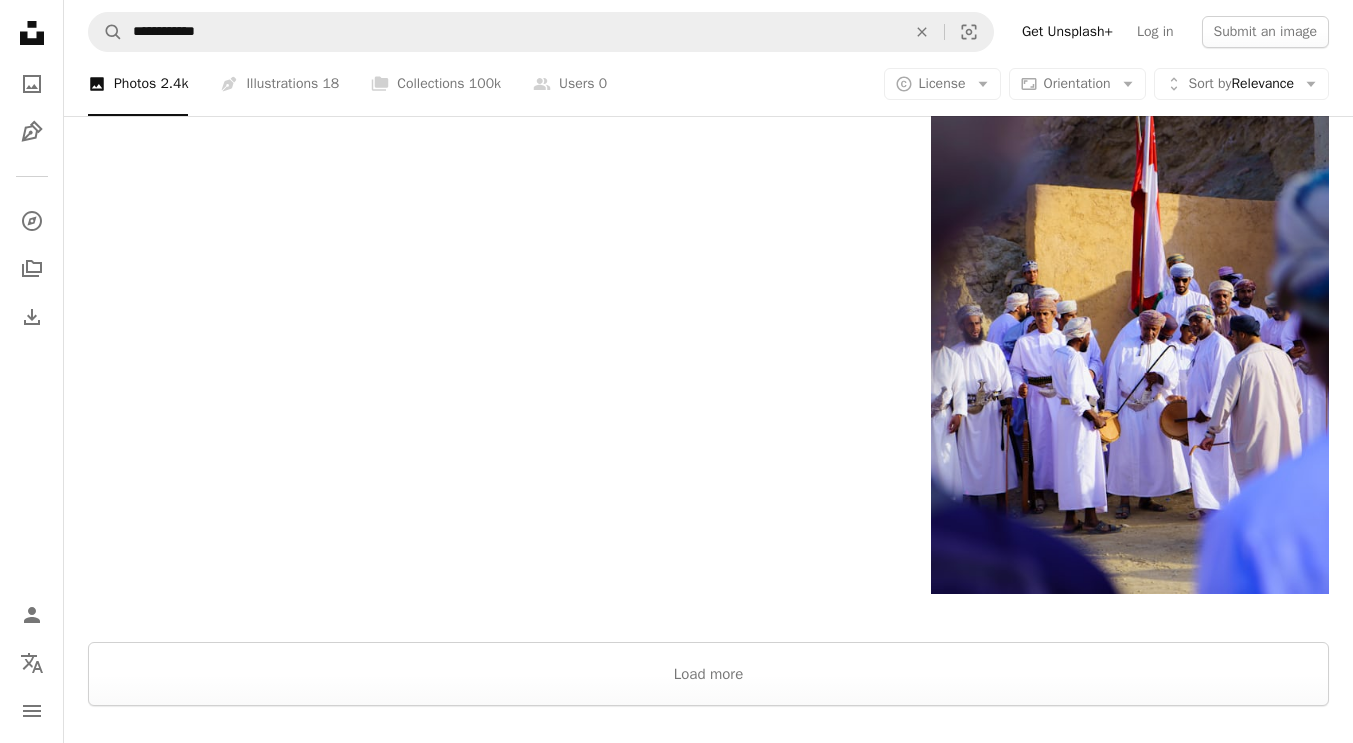 scroll, scrollTop: 3800, scrollLeft: 0, axis: vertical 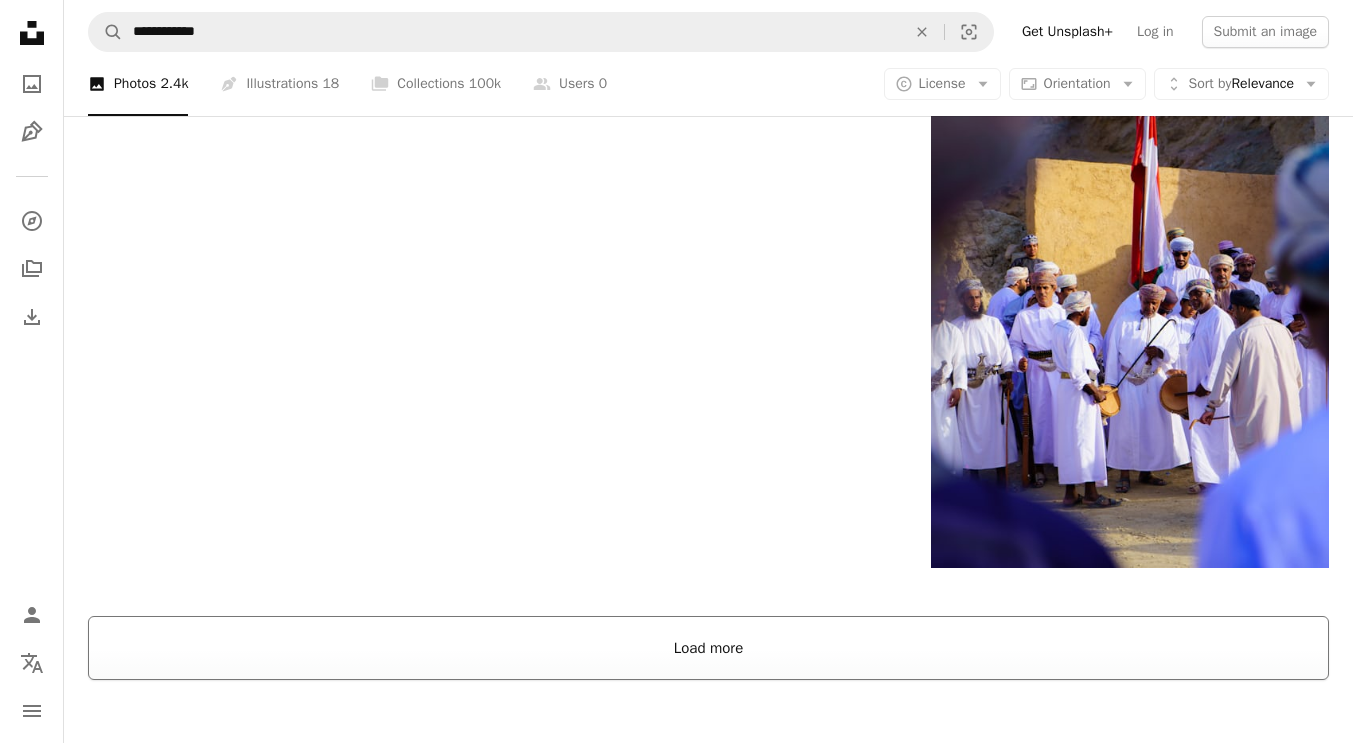 click on "Load more" at bounding box center (708, 648) 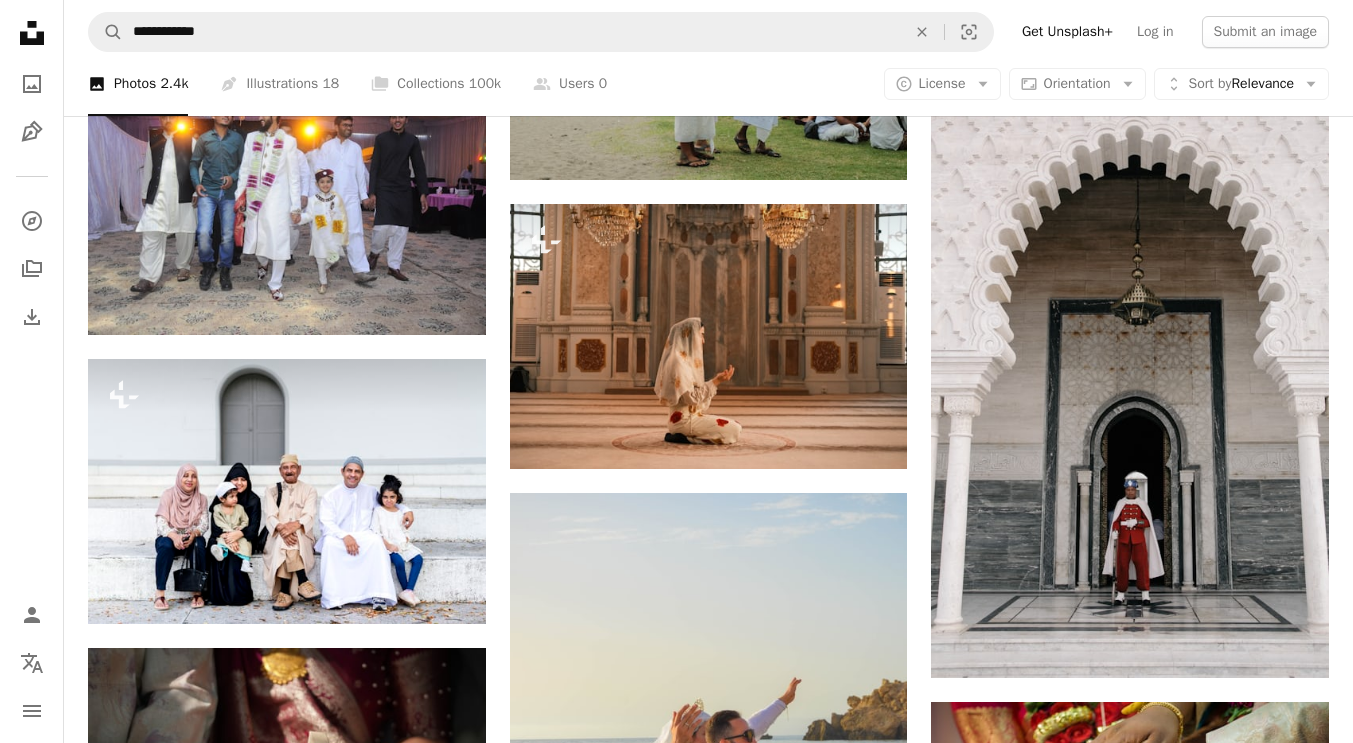 scroll, scrollTop: 14200, scrollLeft: 0, axis: vertical 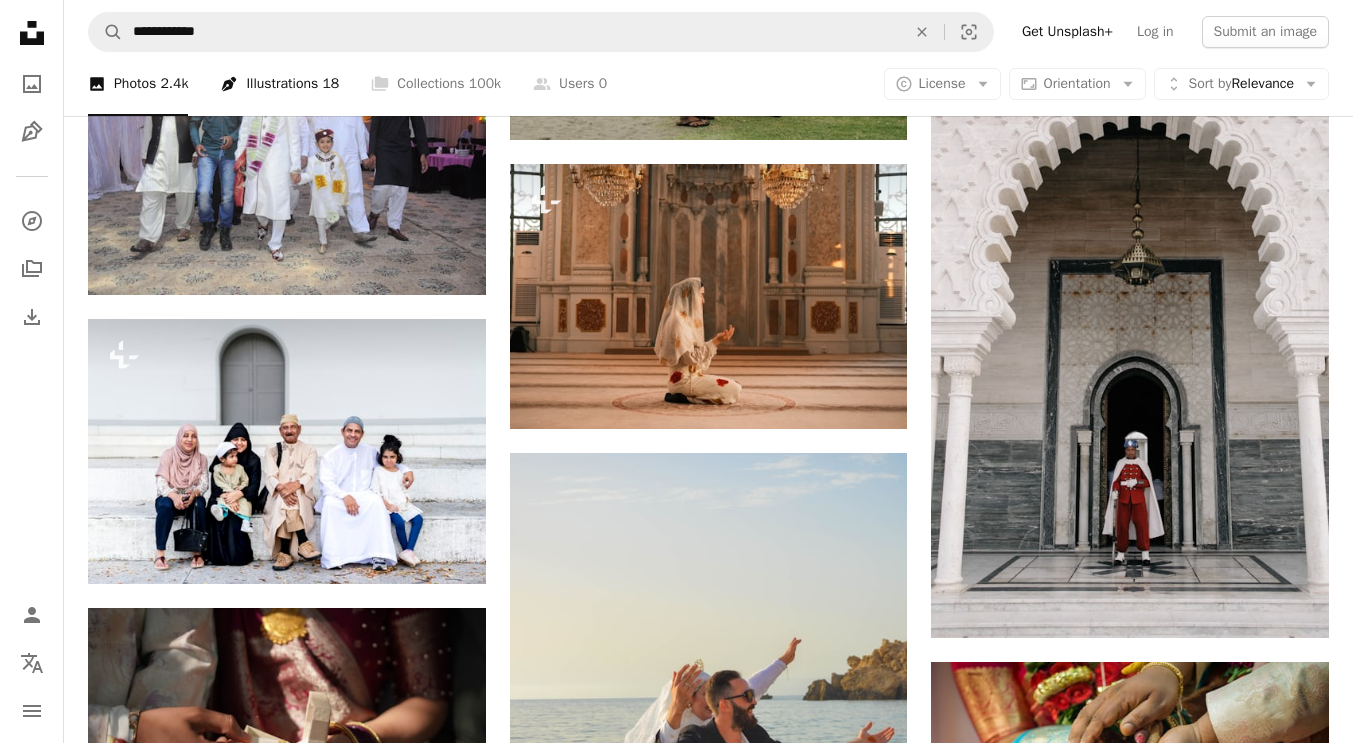click on "Pen Tool Illustrations   18" at bounding box center (279, 84) 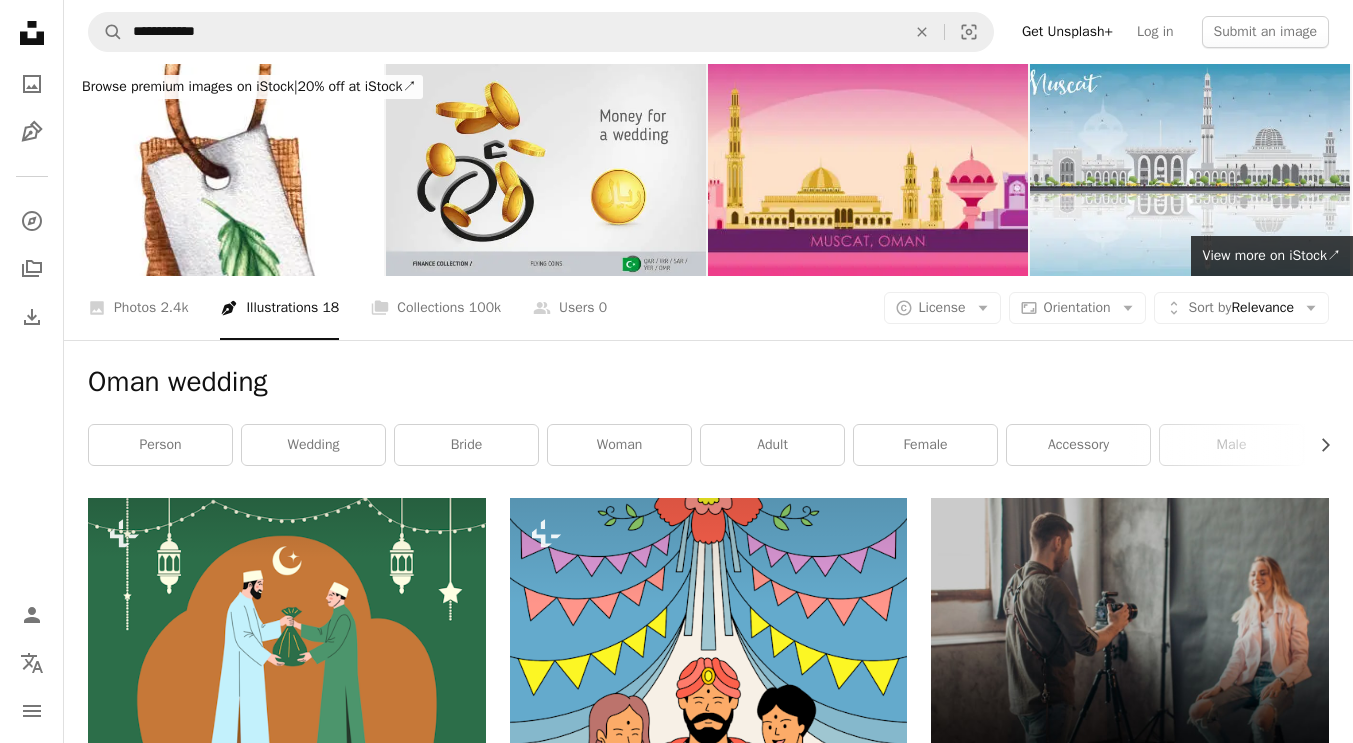 scroll, scrollTop: 0, scrollLeft: 0, axis: both 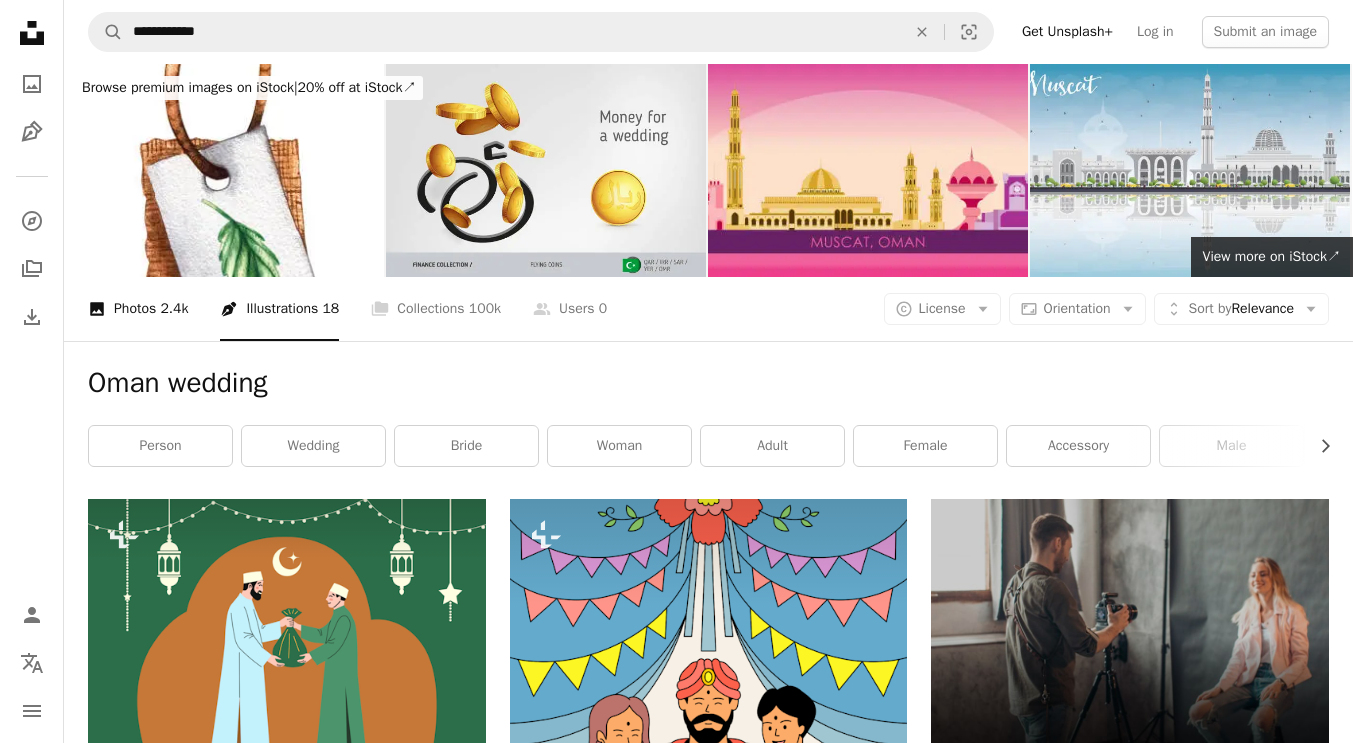 click on "A photo Photos   2.4k" at bounding box center (138, 309) 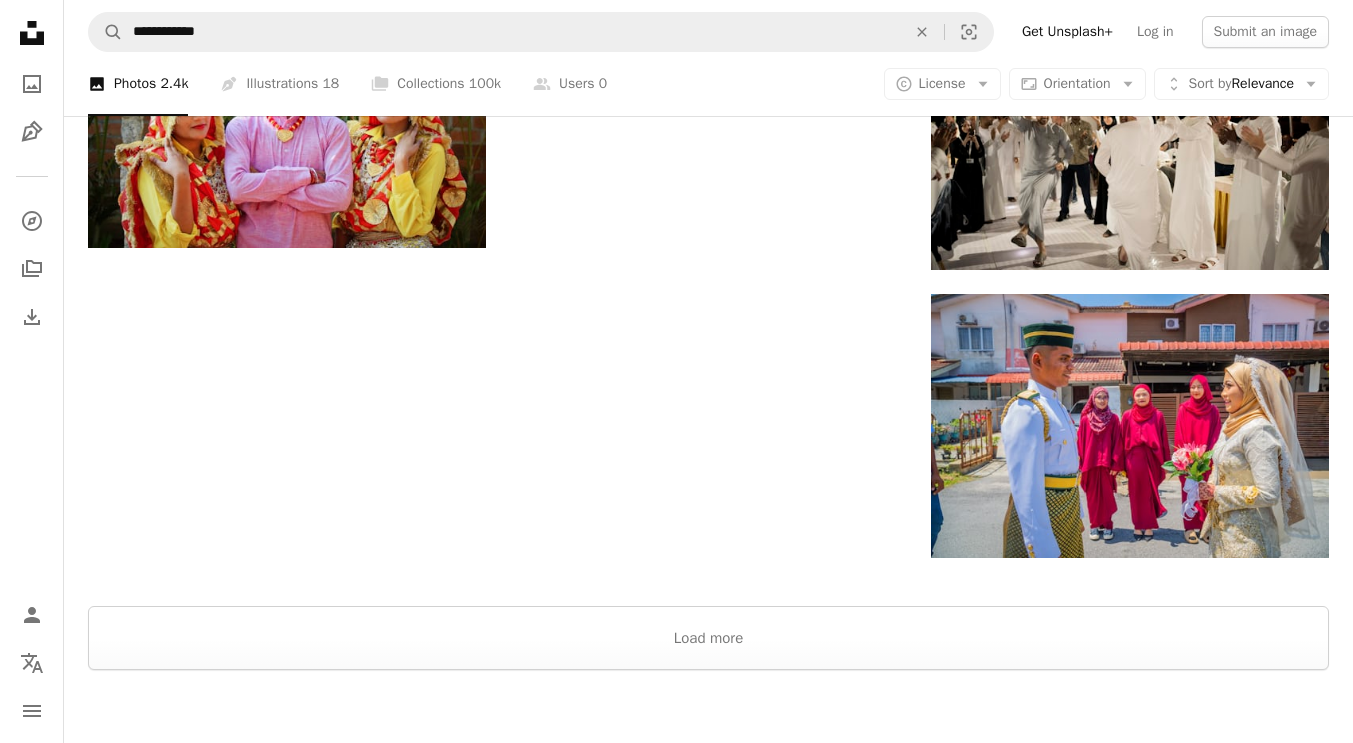 scroll, scrollTop: 16400, scrollLeft: 0, axis: vertical 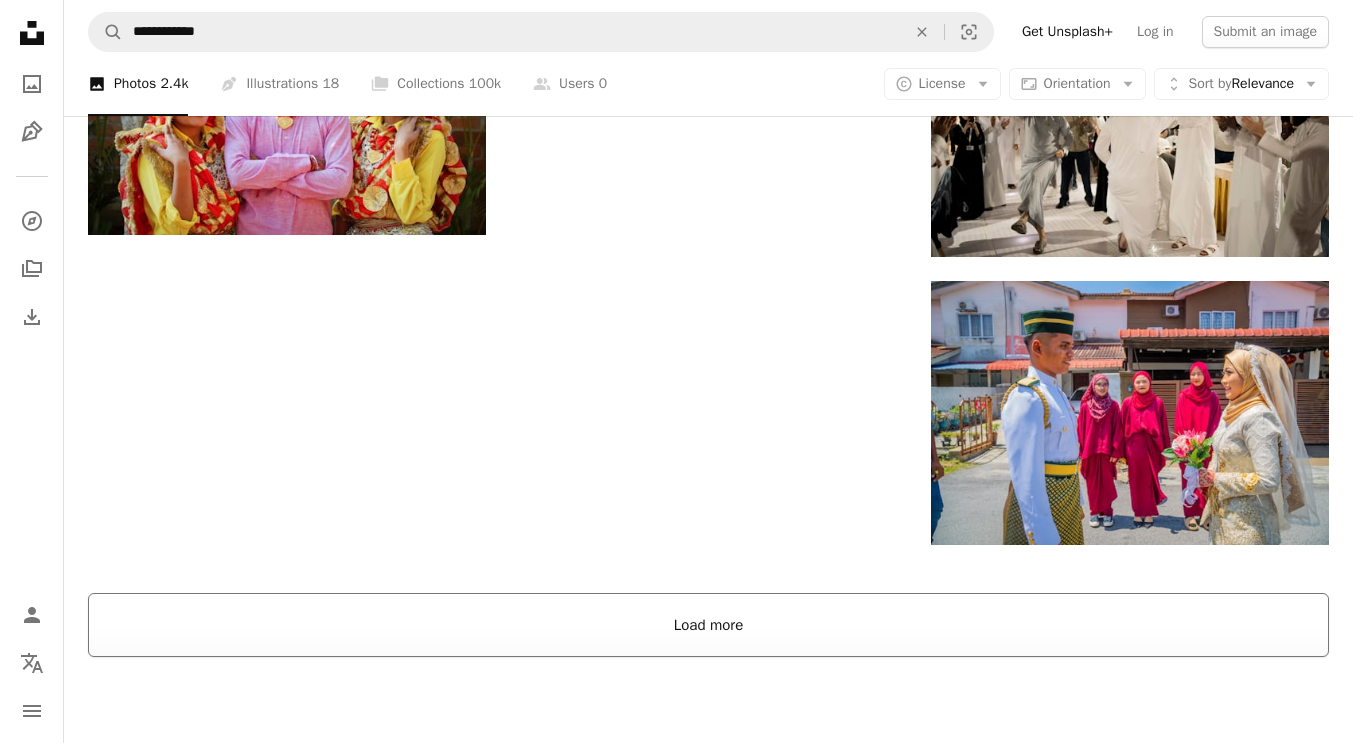 click on "Load more" at bounding box center [708, 625] 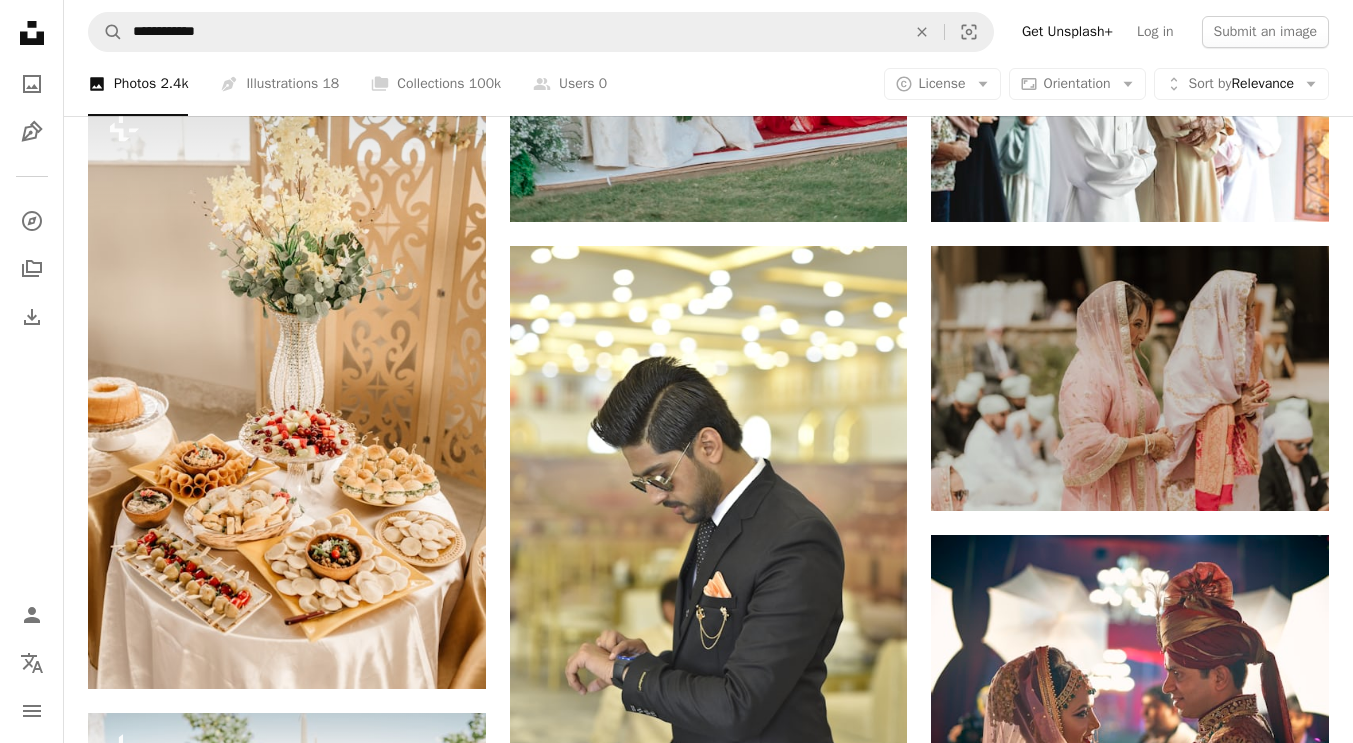 scroll, scrollTop: 19120, scrollLeft: 0, axis: vertical 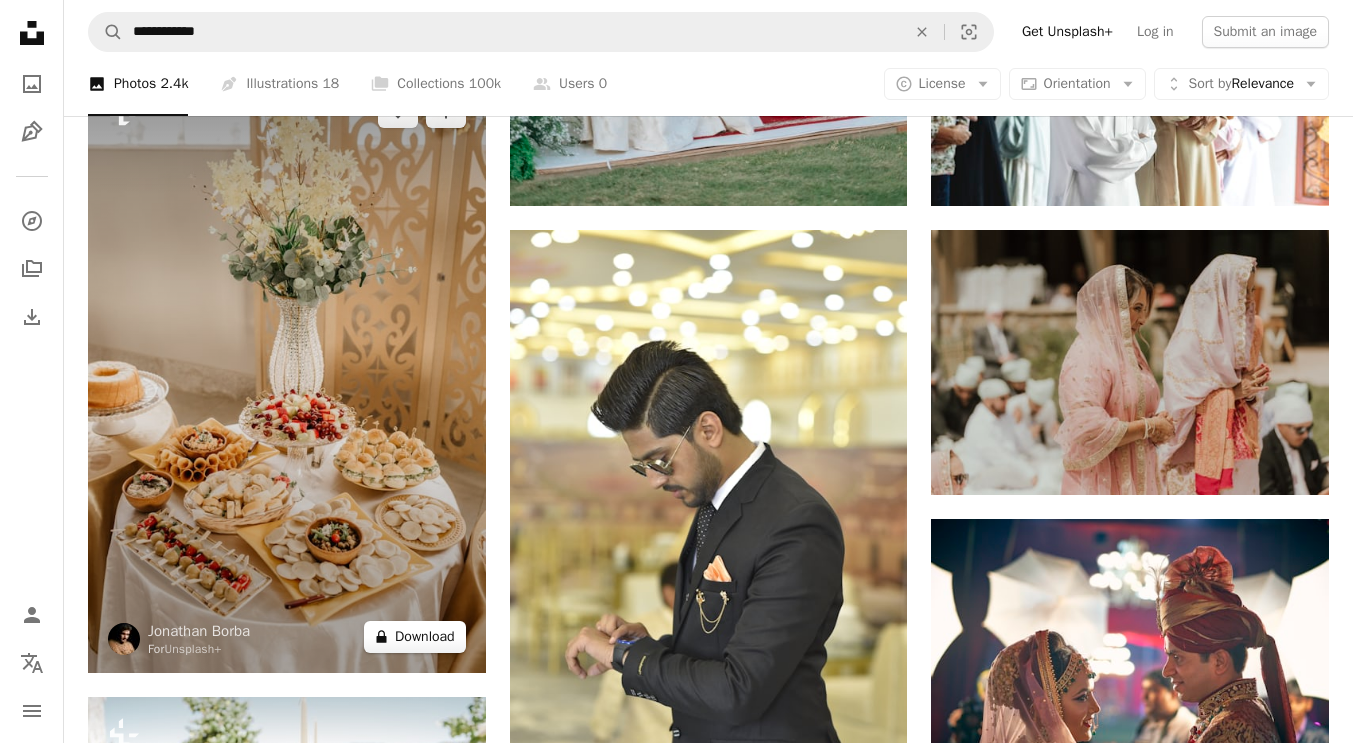 click on "A lock   Download" at bounding box center (415, 637) 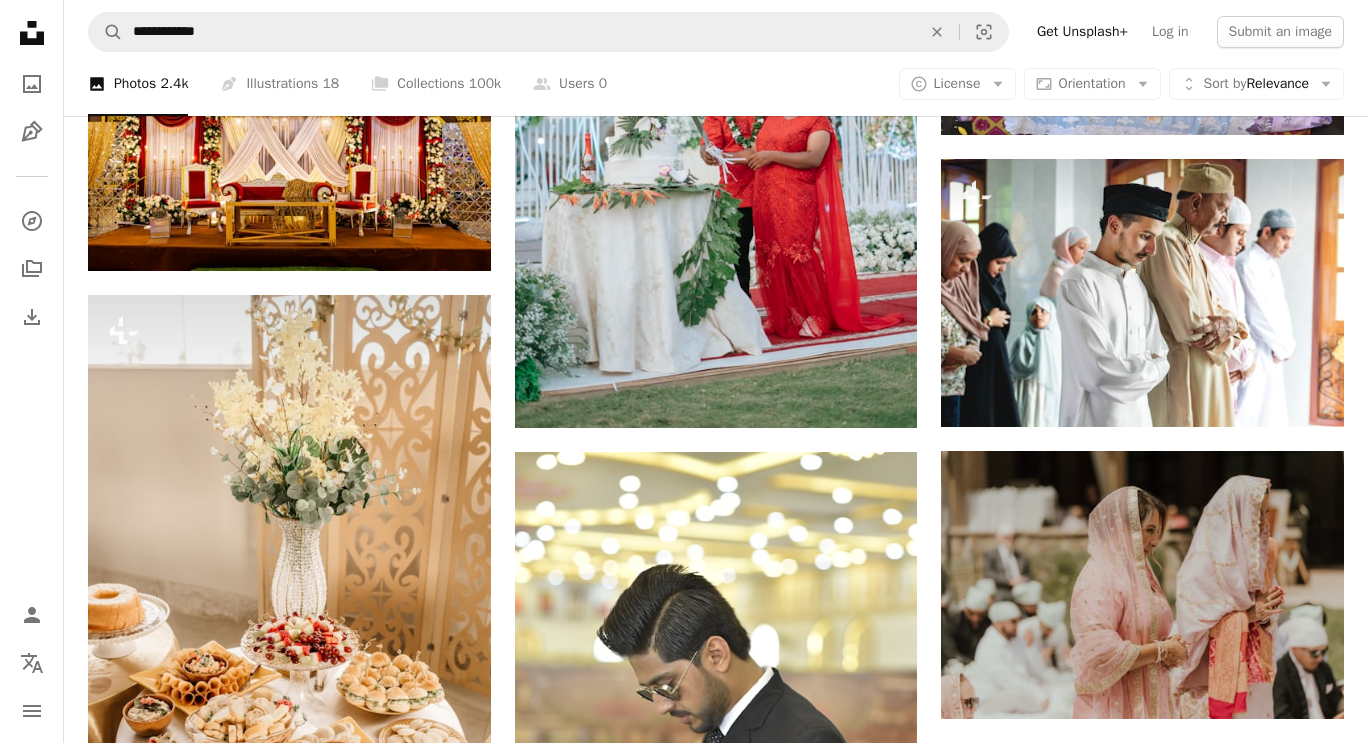 click on "An X shape Premium, ready to use images. Get unlimited access. A plus sign Members-only content added monthly A plus sign Unlimited royalty-free downloads A plus sign Illustrations  New A plus sign Enhanced legal protections yearly 62%  off monthly £16   £6 GBP per month * Get  Unsplash+ * When paid annually, billed upfront  £72 Taxes where applicable. Renews automatically. Cancel anytime." at bounding box center [684, 4207] 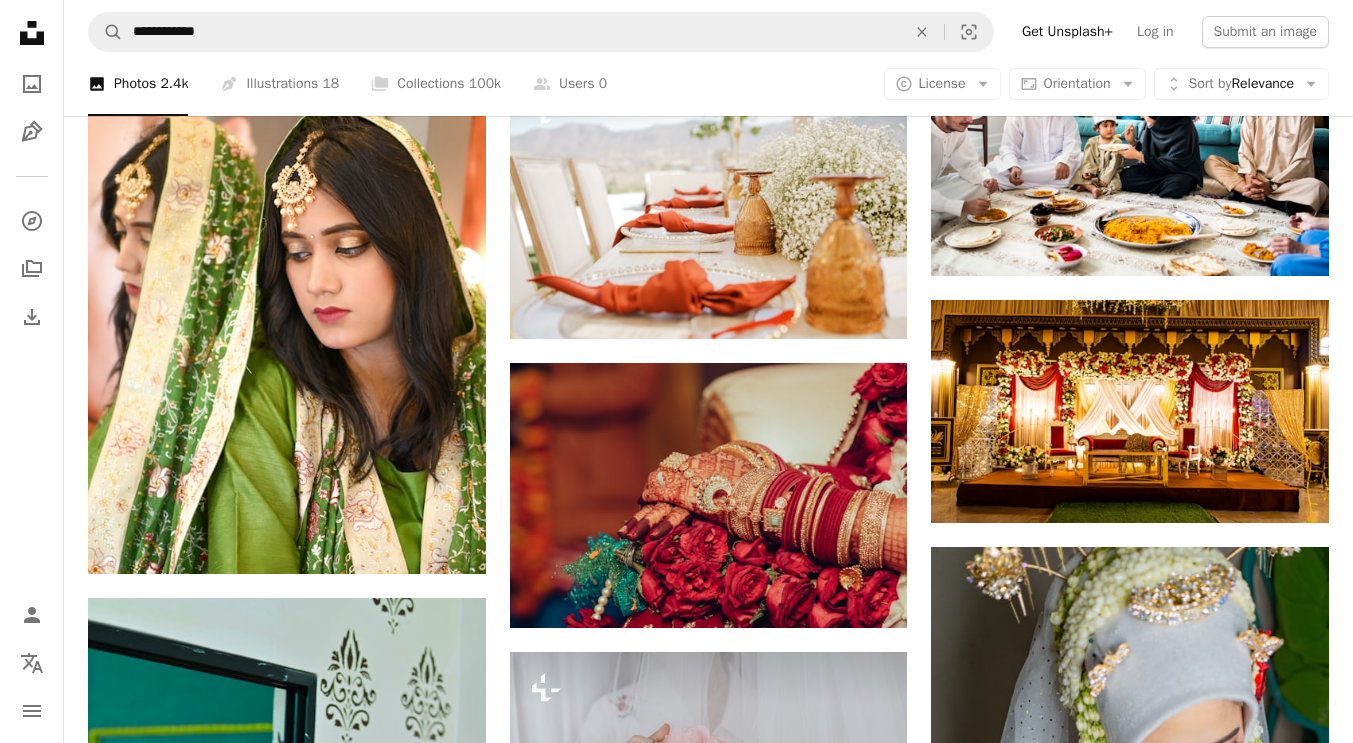 scroll, scrollTop: 26320, scrollLeft: 0, axis: vertical 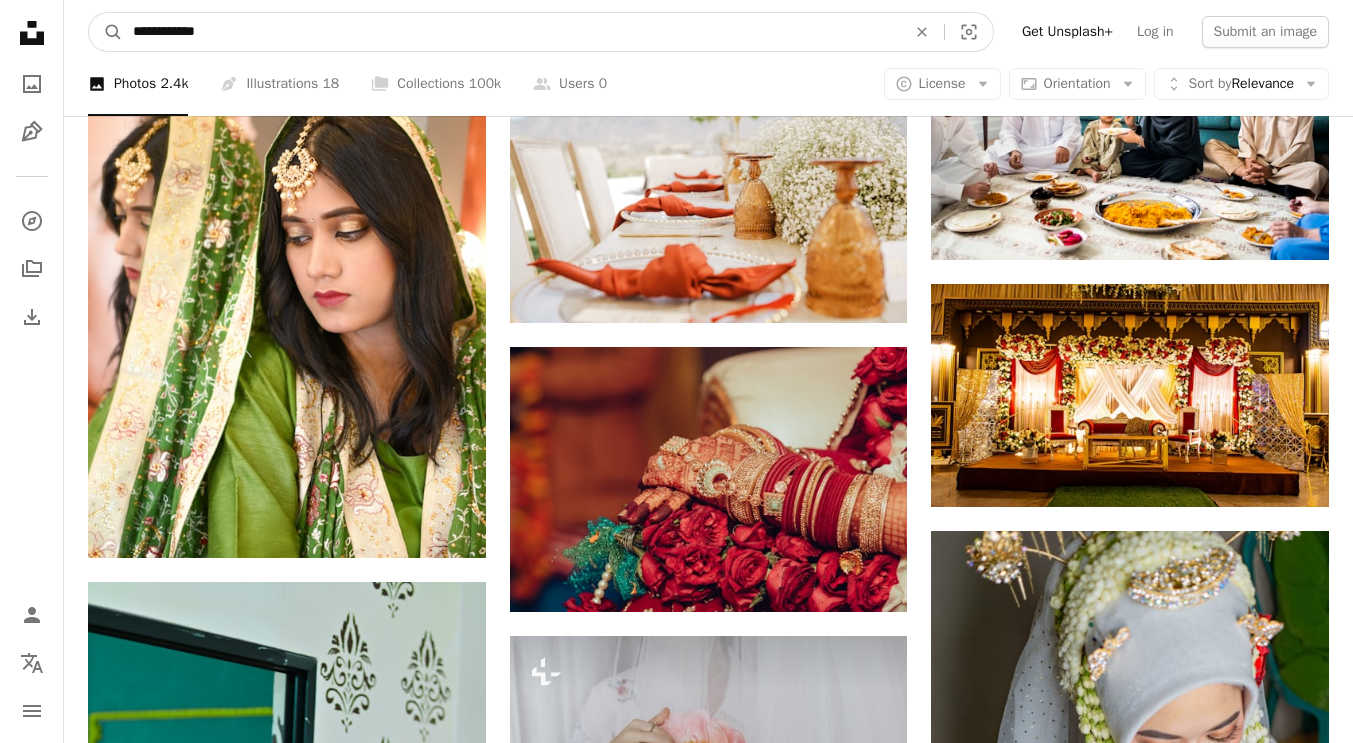 click on "**********" at bounding box center (511, 32) 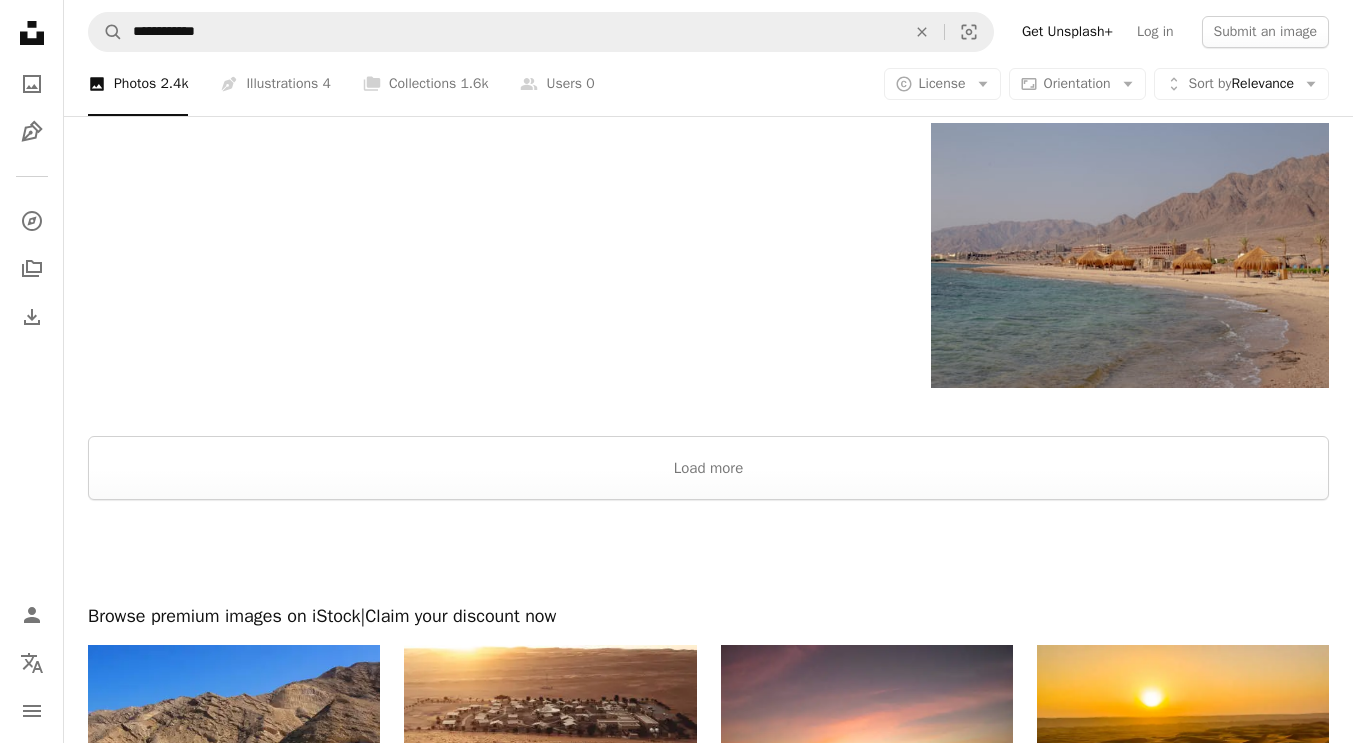 scroll, scrollTop: 3560, scrollLeft: 0, axis: vertical 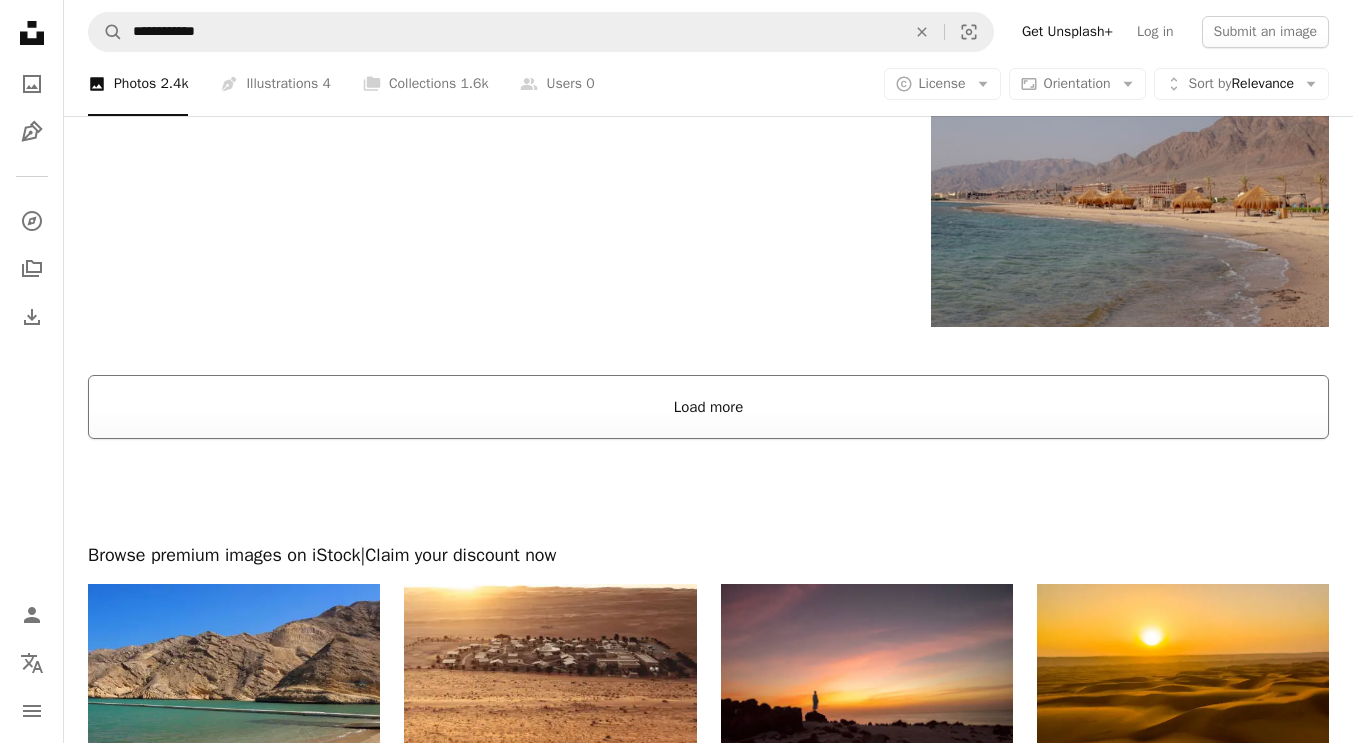 click on "Load more" at bounding box center (708, 407) 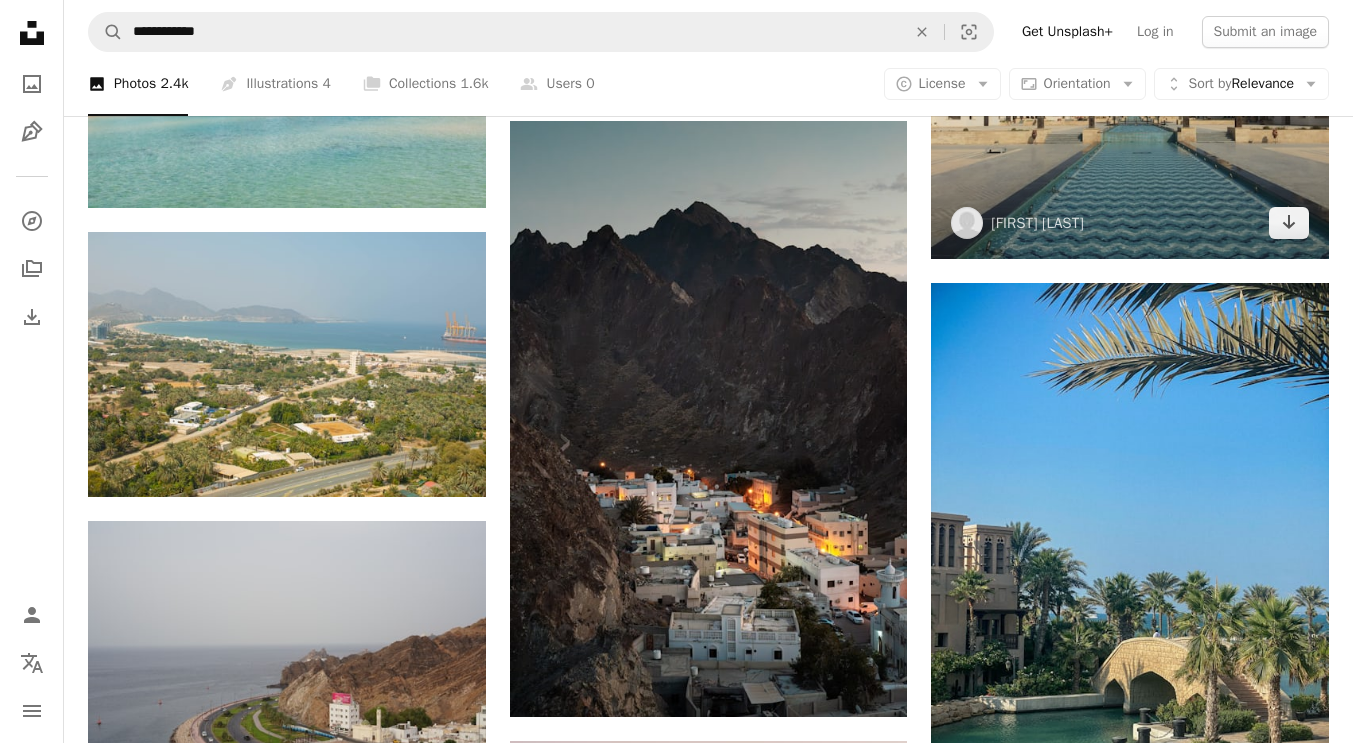 scroll, scrollTop: 4400, scrollLeft: 0, axis: vertical 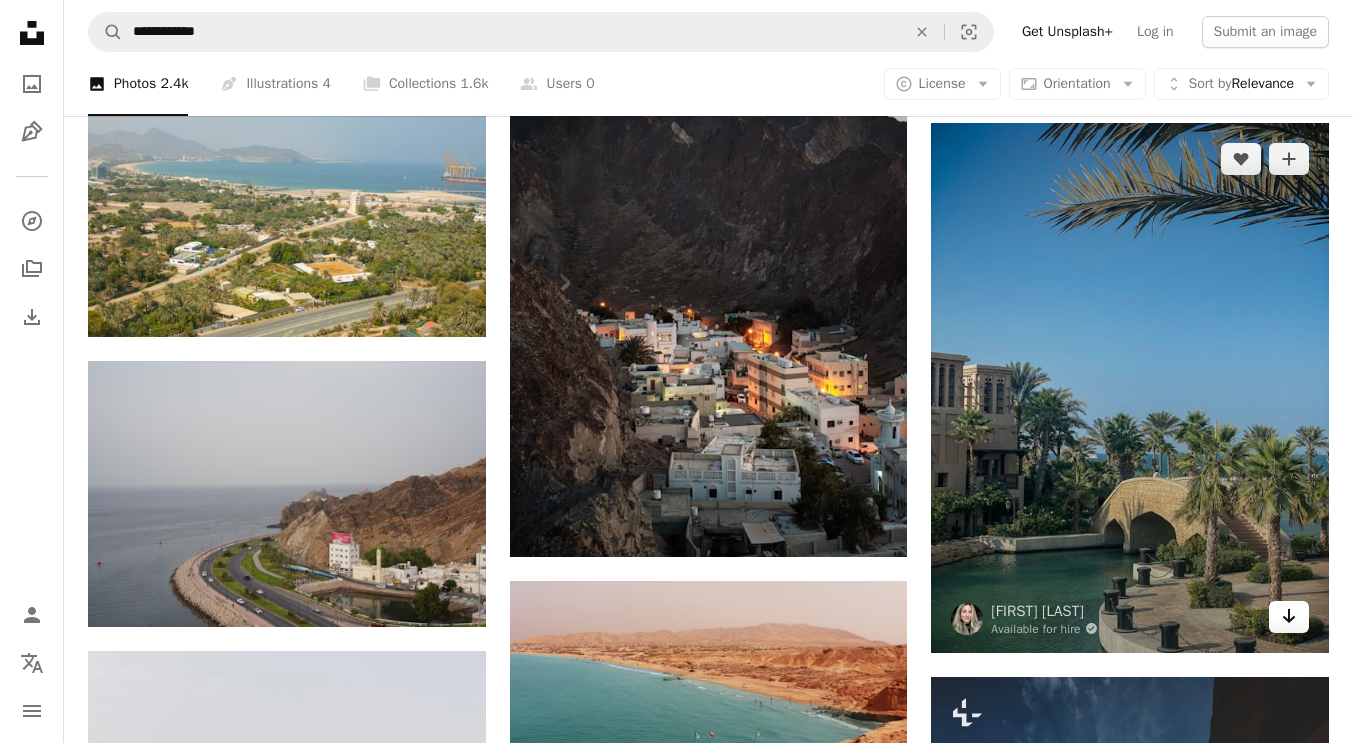 click on "Arrow pointing down" at bounding box center (1289, 617) 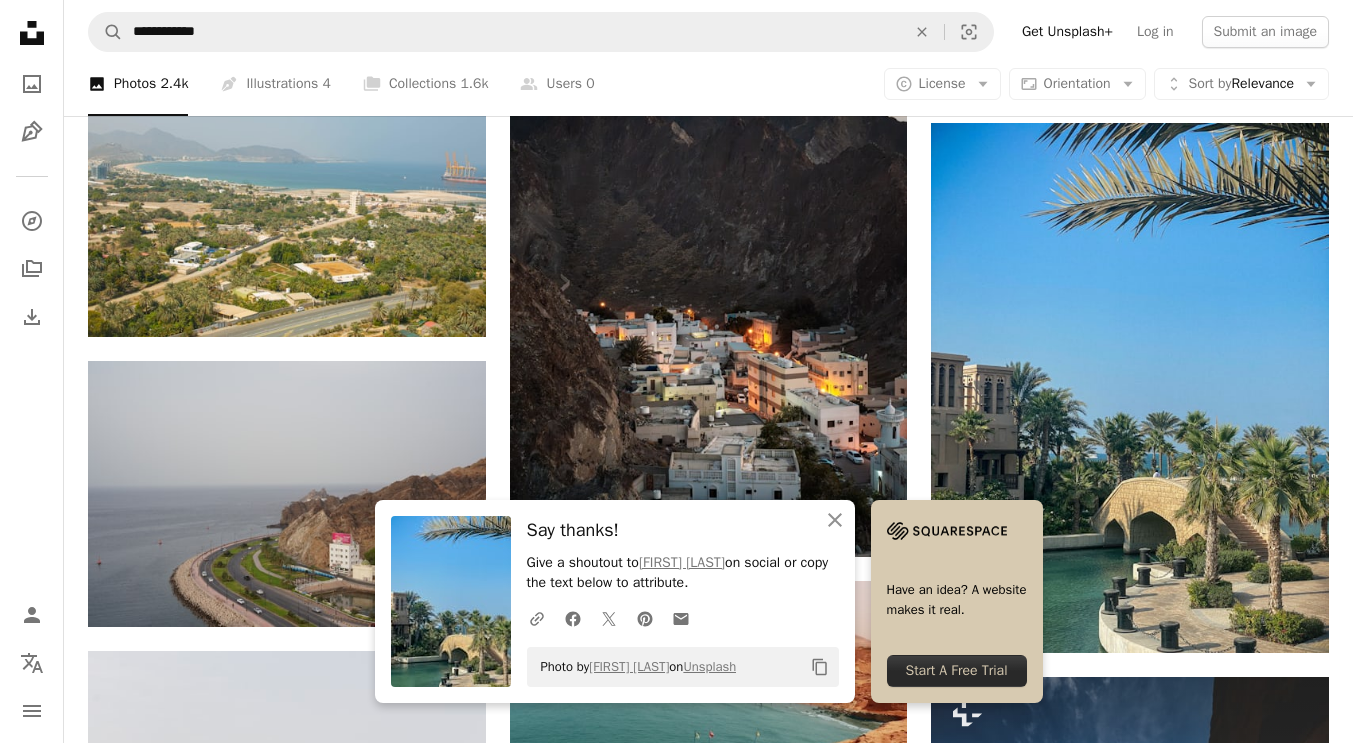 click on "Plus sign for Unsplash+ A heart A plus sign [FIRST] [LAST] For  Unsplash+ A lock   Download A heart A plus sign [FIRST] [LAST] Available for hire A checkmark inside of a circle Arrow pointing down A heart A plus sign [FIRST] [LAST] Available for hire A checkmark inside of a circle Arrow pointing down A heart A plus sign [FIRST] [LAST] Available for hire A checkmark inside of a circle Arrow pointing down A heart A plus sign Artists Eyes Available for hire A checkmark inside of a circle Arrow pointing down Plus sign for Unsplash+ A heart A plus sign Planet Volumes For  Unsplash+ A lock   Download A heart A plus sign [FIRST] [INITIAL] Arrow pointing down Plus sign for Unsplash+ A heart A plus sign Getty Images For  Unsplash+ A lock   Download A heart A plus sign [FIRST] [LAST] Available for hire A checkmark inside of a circle Arrow pointing down A heart A plus sign [FIRST] [LAST] Arrow pointing down On-brand and on budget images for your next campaign Learn More Plus sign for Unsplash+ A heart For" at bounding box center (708, 723) 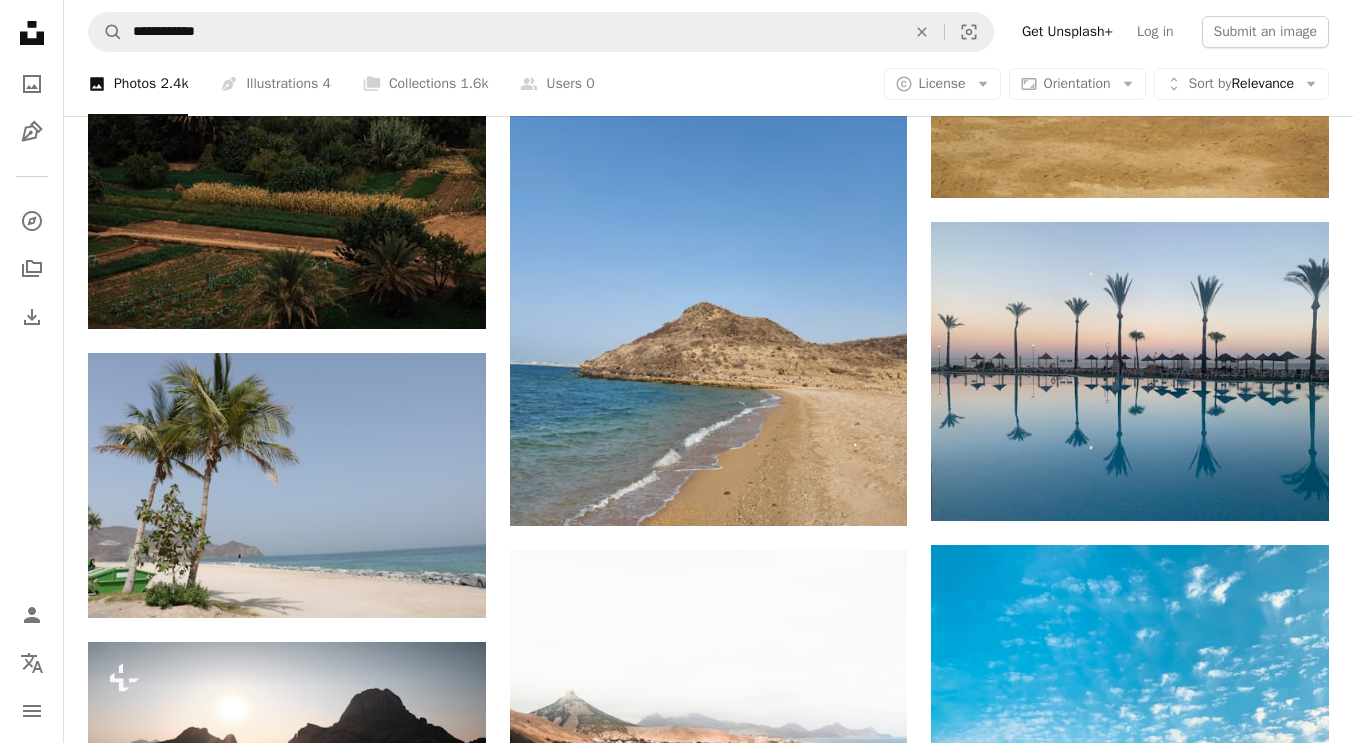 scroll, scrollTop: 12040, scrollLeft: 0, axis: vertical 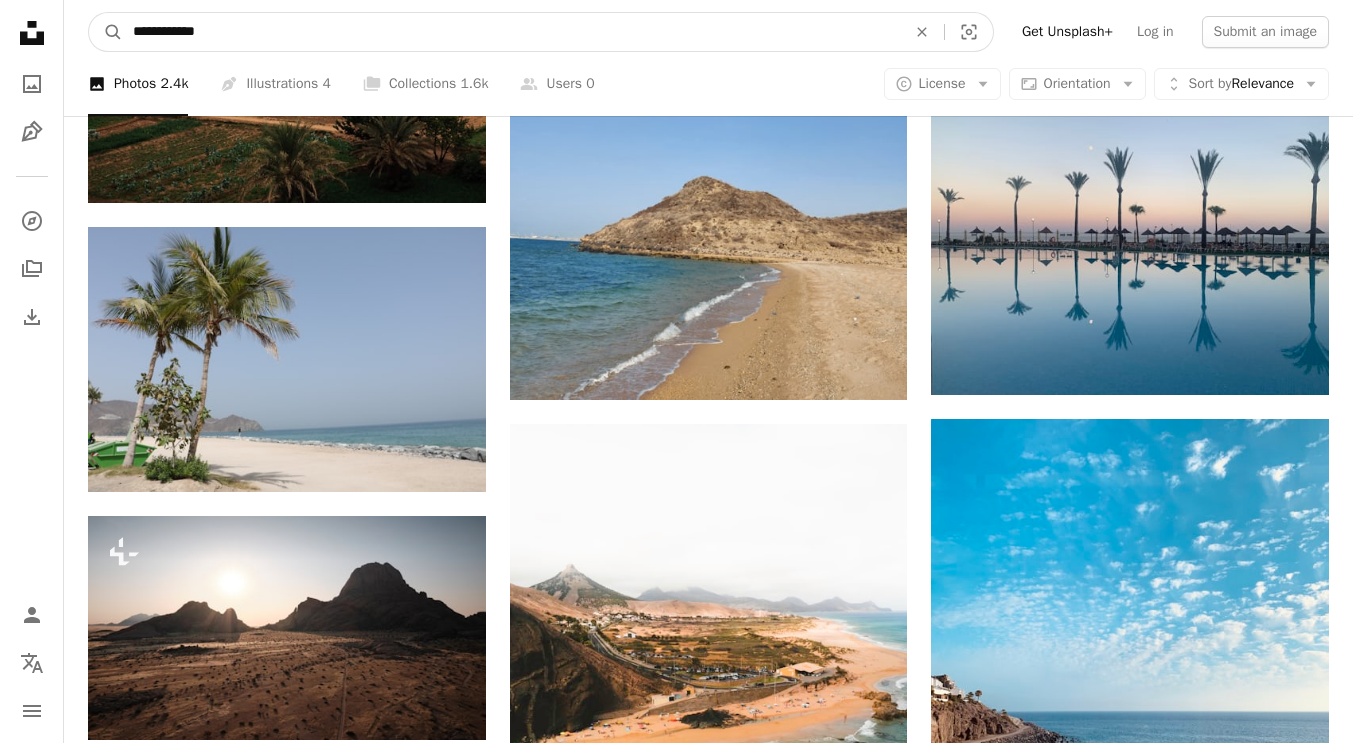 click on "**********" at bounding box center (511, 32) 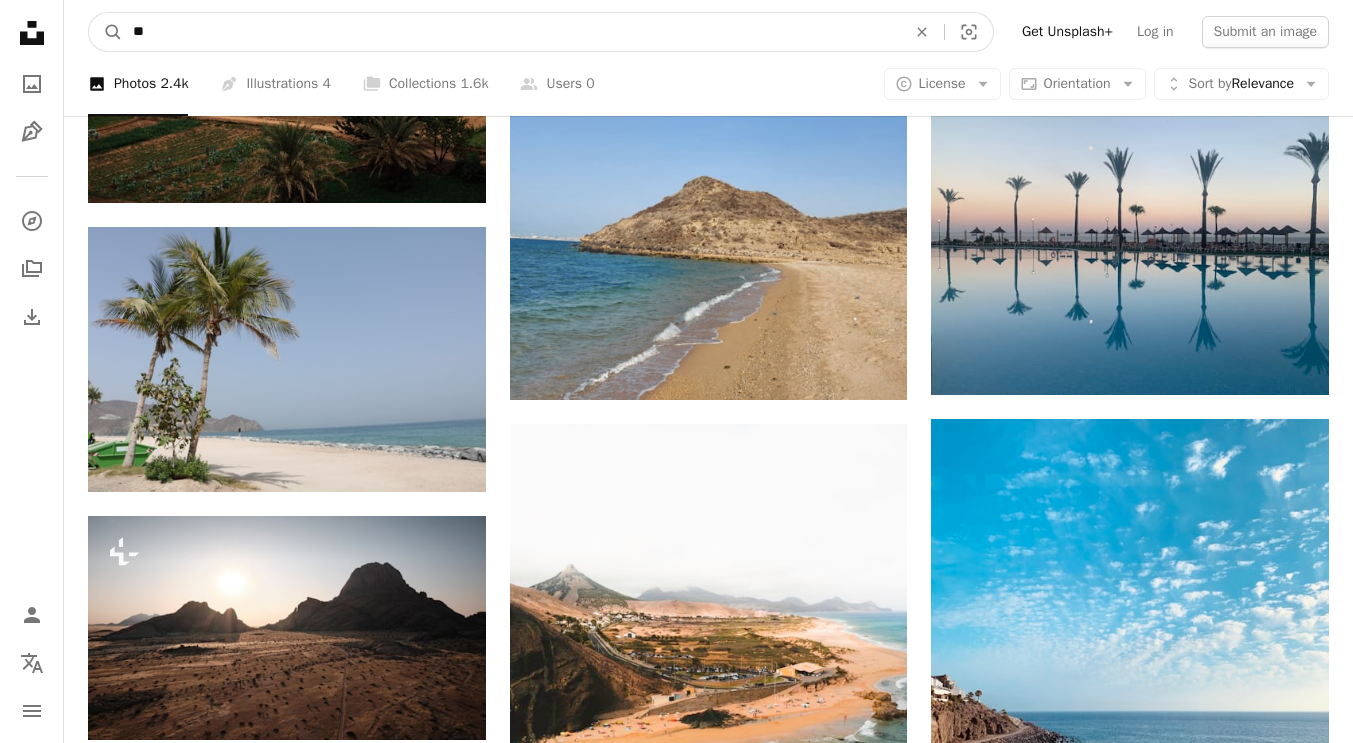 type on "*" 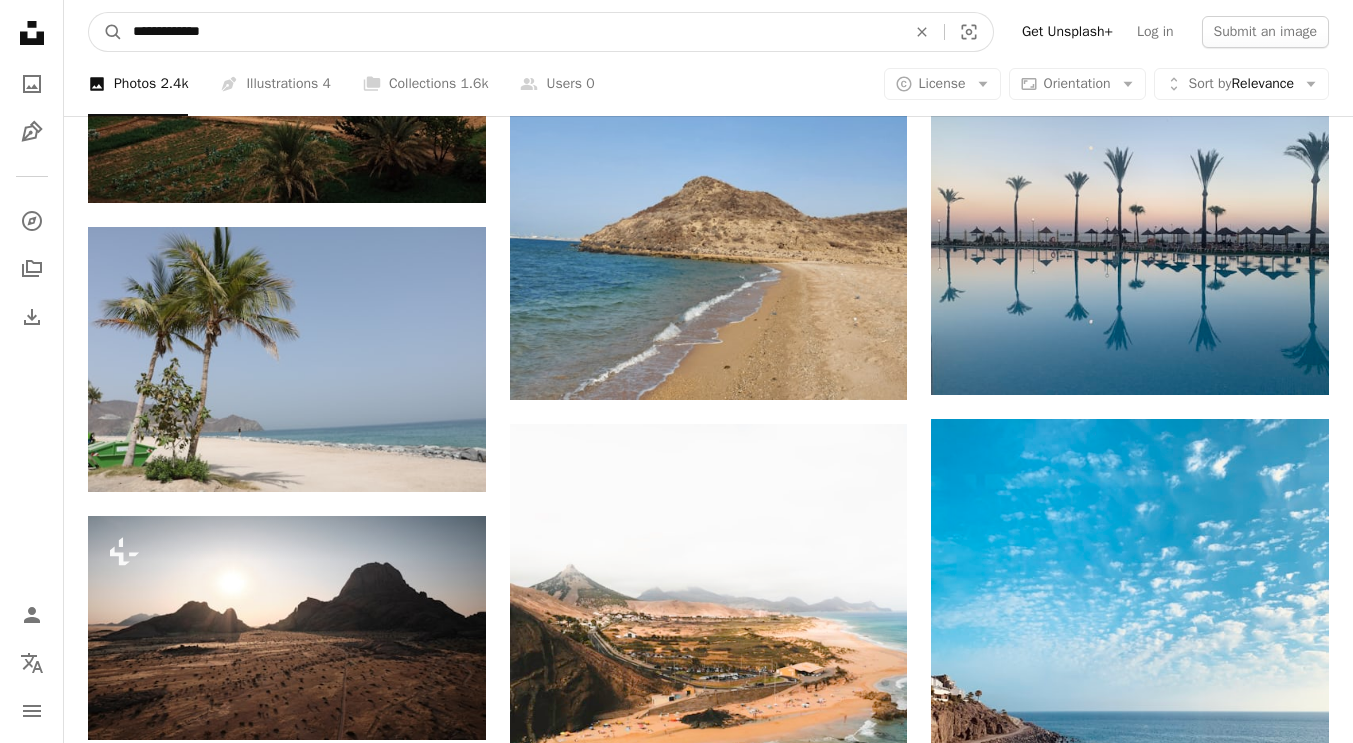 type on "**********" 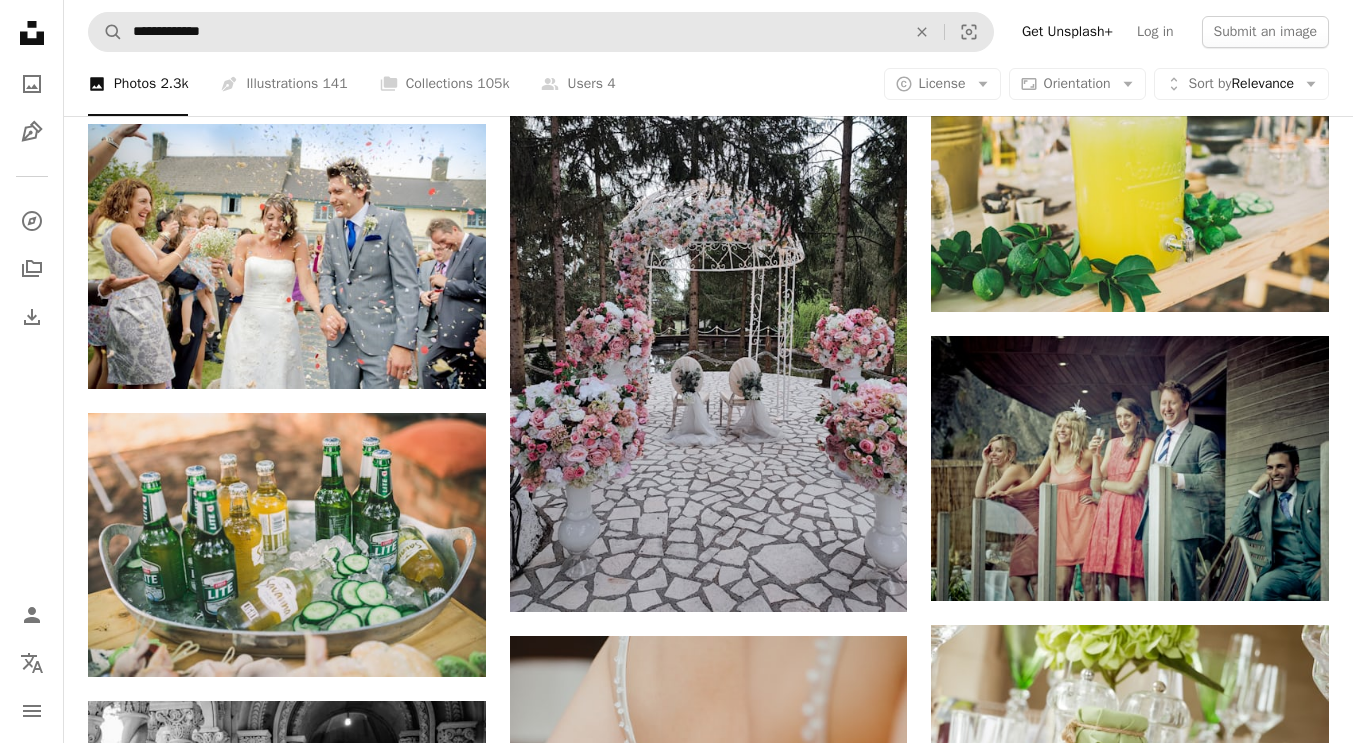 scroll, scrollTop: 1000, scrollLeft: 0, axis: vertical 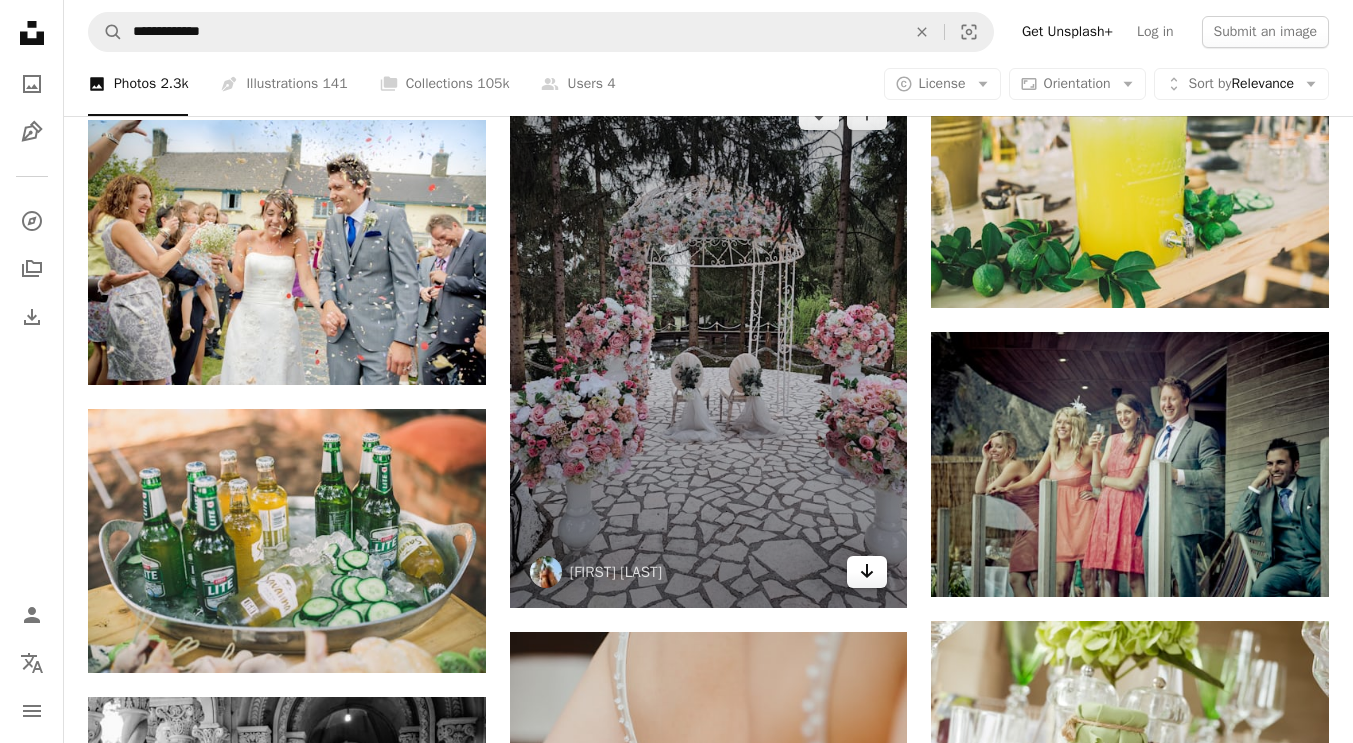 click on "Arrow pointing down" at bounding box center [867, 572] 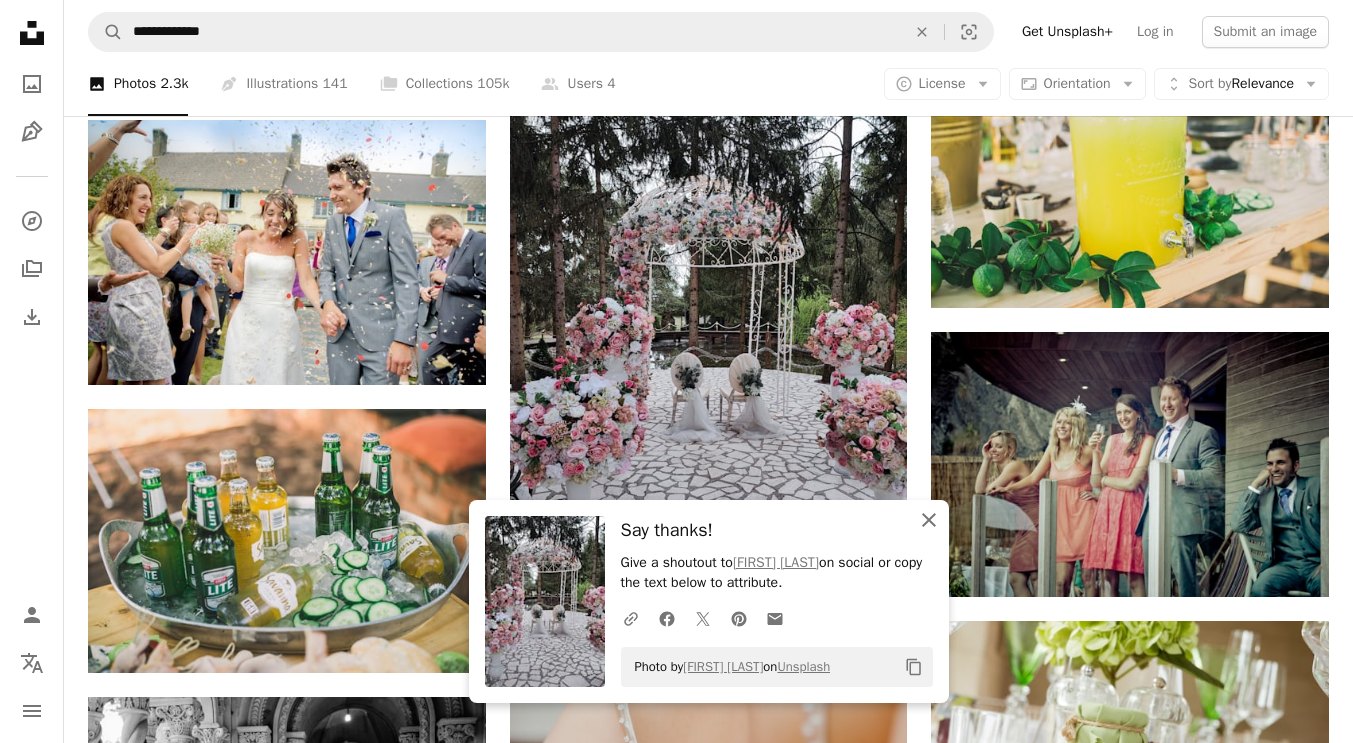 click 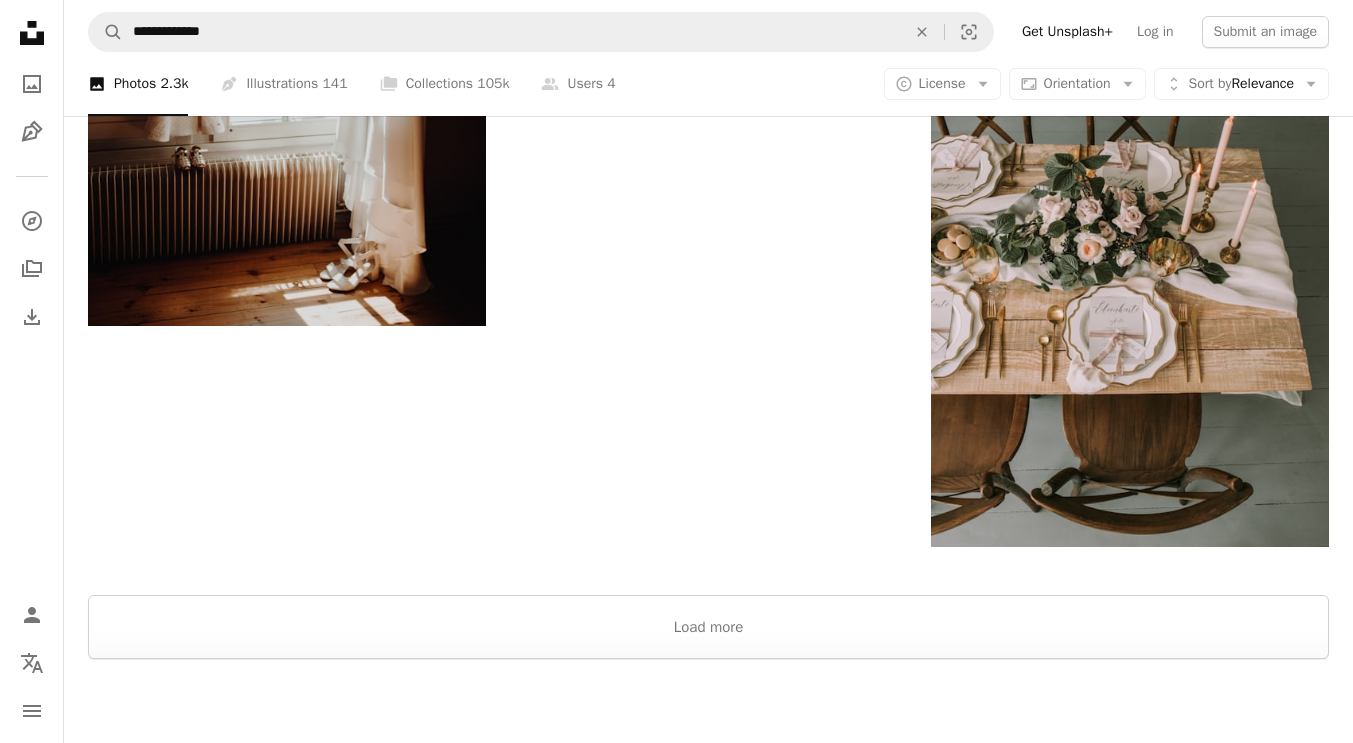 scroll, scrollTop: 3160, scrollLeft: 0, axis: vertical 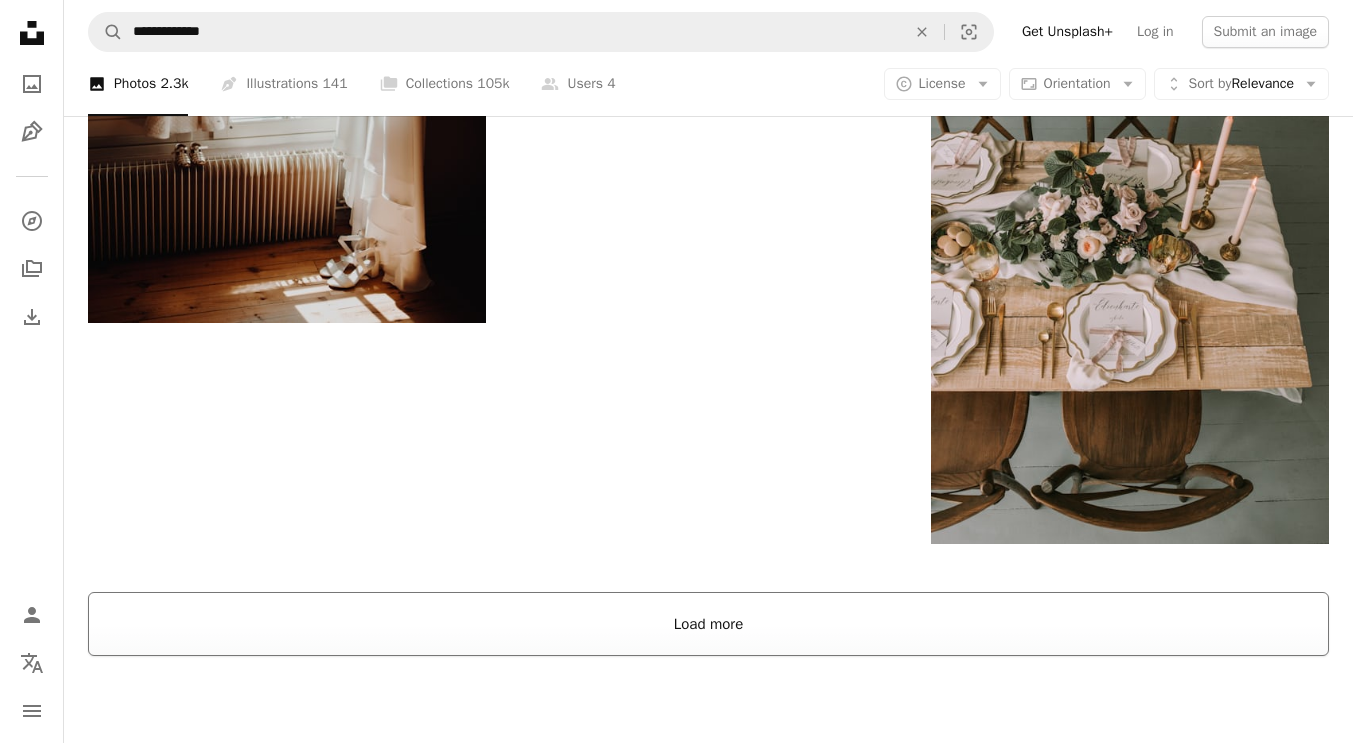 click on "Load more" at bounding box center [708, 624] 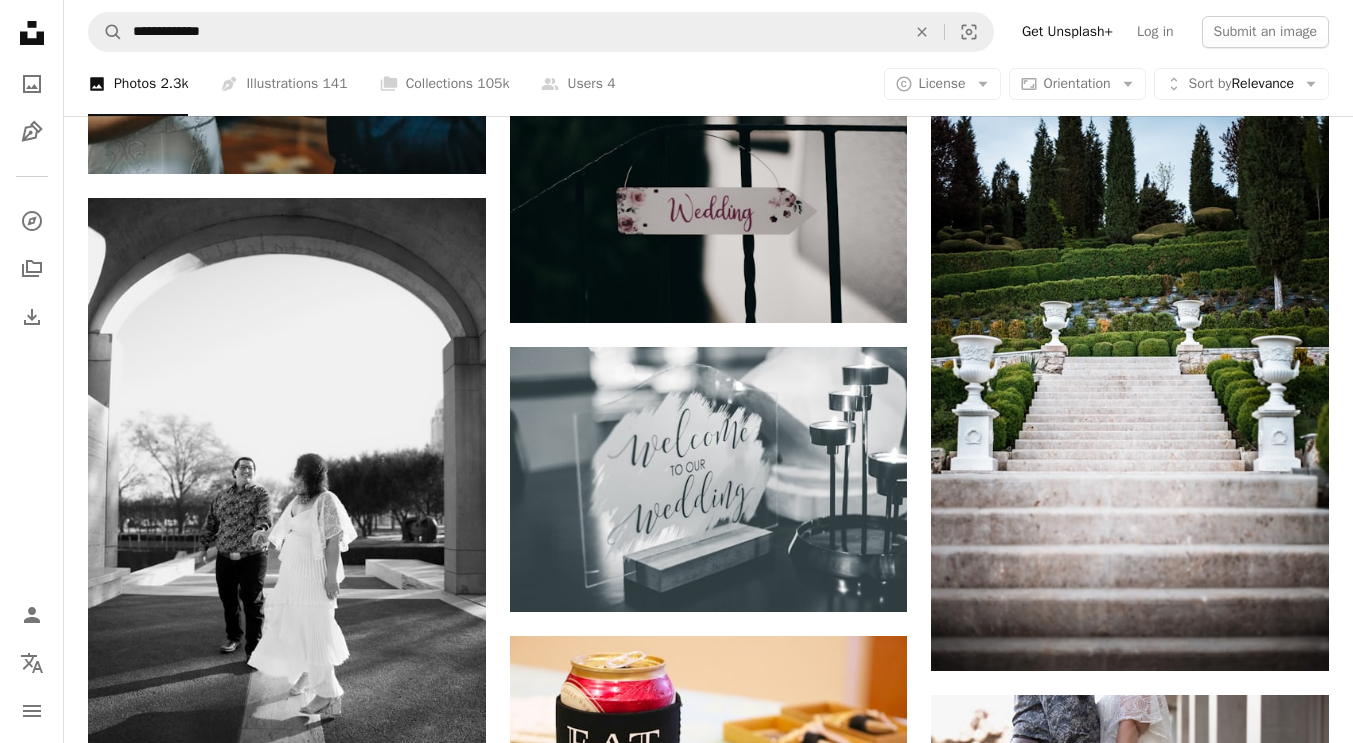 scroll, scrollTop: 9480, scrollLeft: 0, axis: vertical 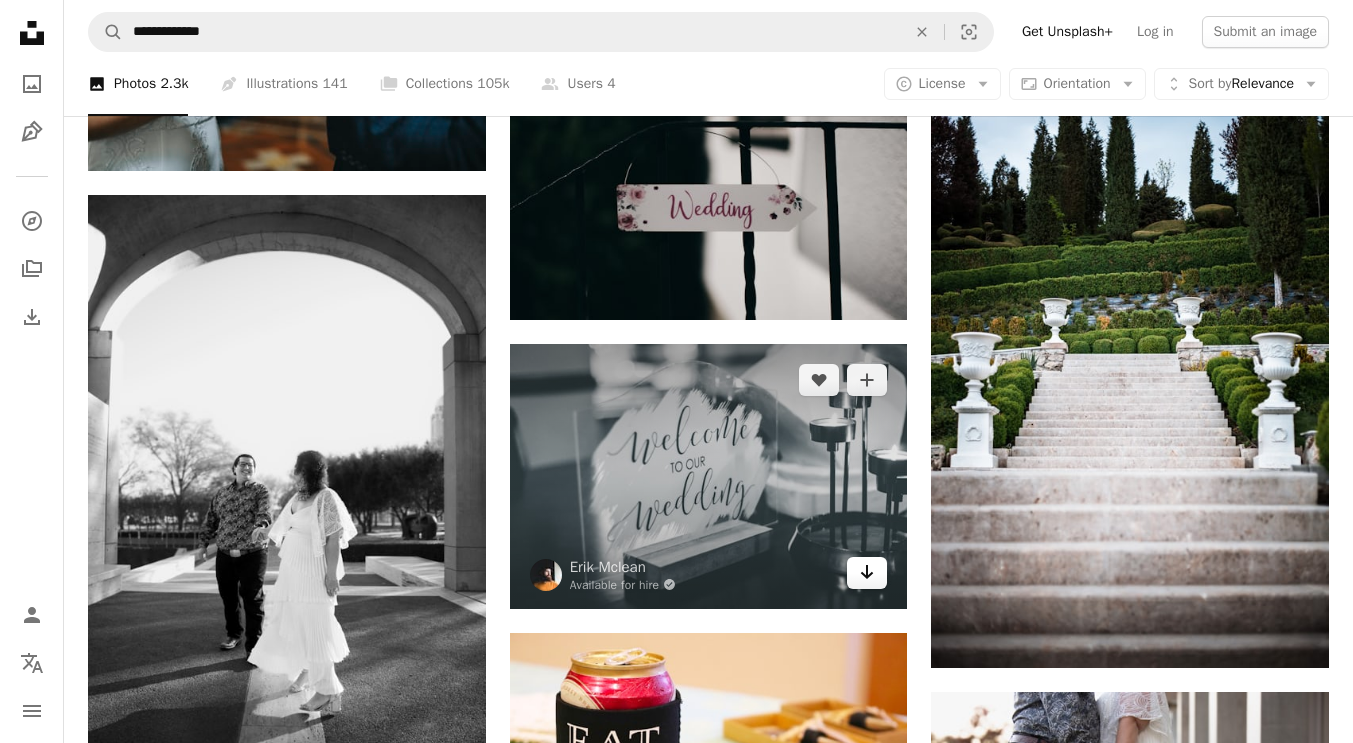click on "Arrow pointing down" at bounding box center (867, 573) 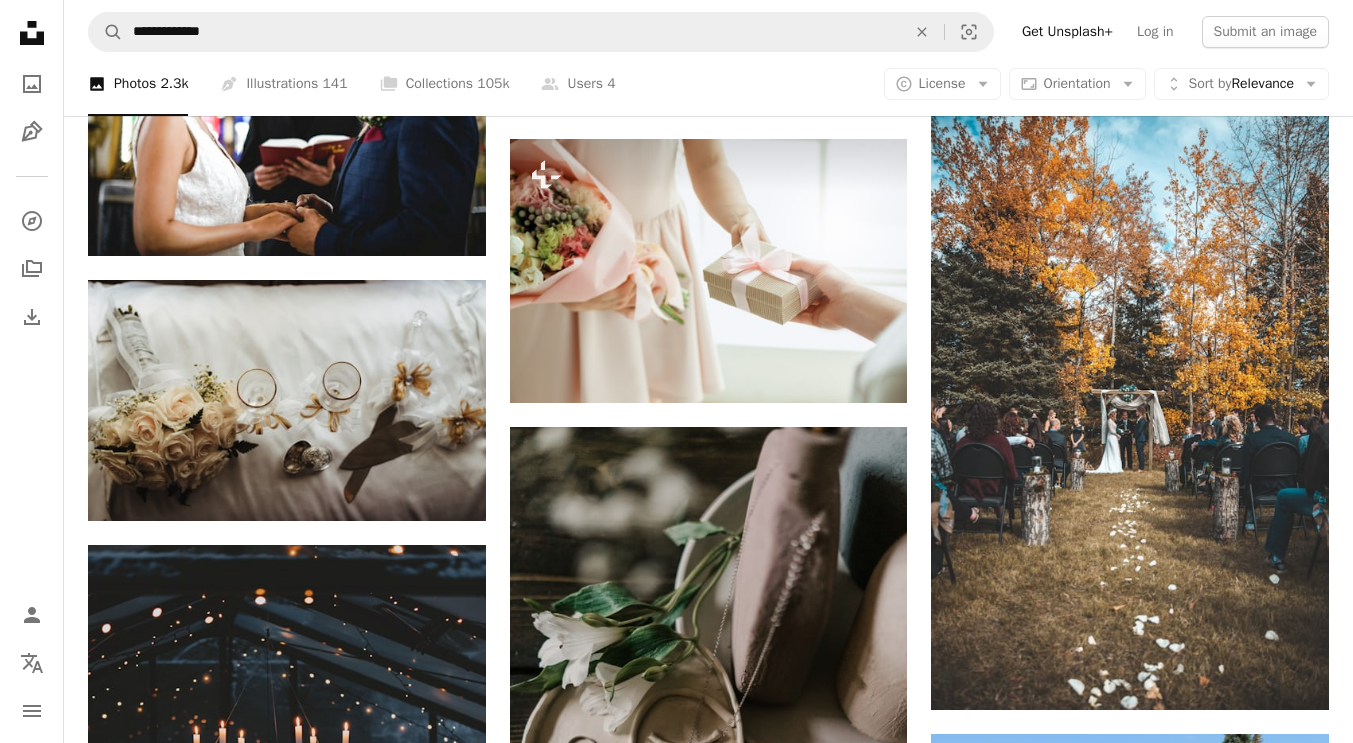 scroll, scrollTop: 11840, scrollLeft: 0, axis: vertical 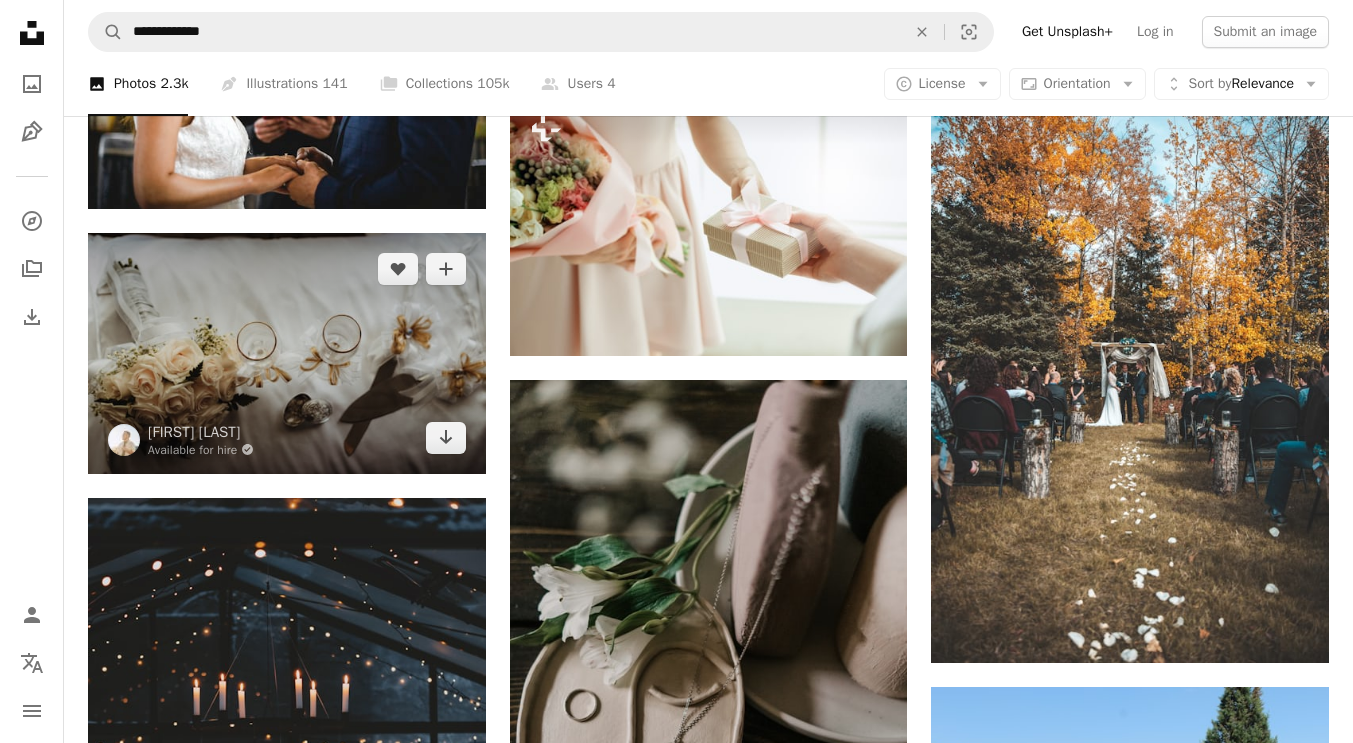 click at bounding box center [287, 353] 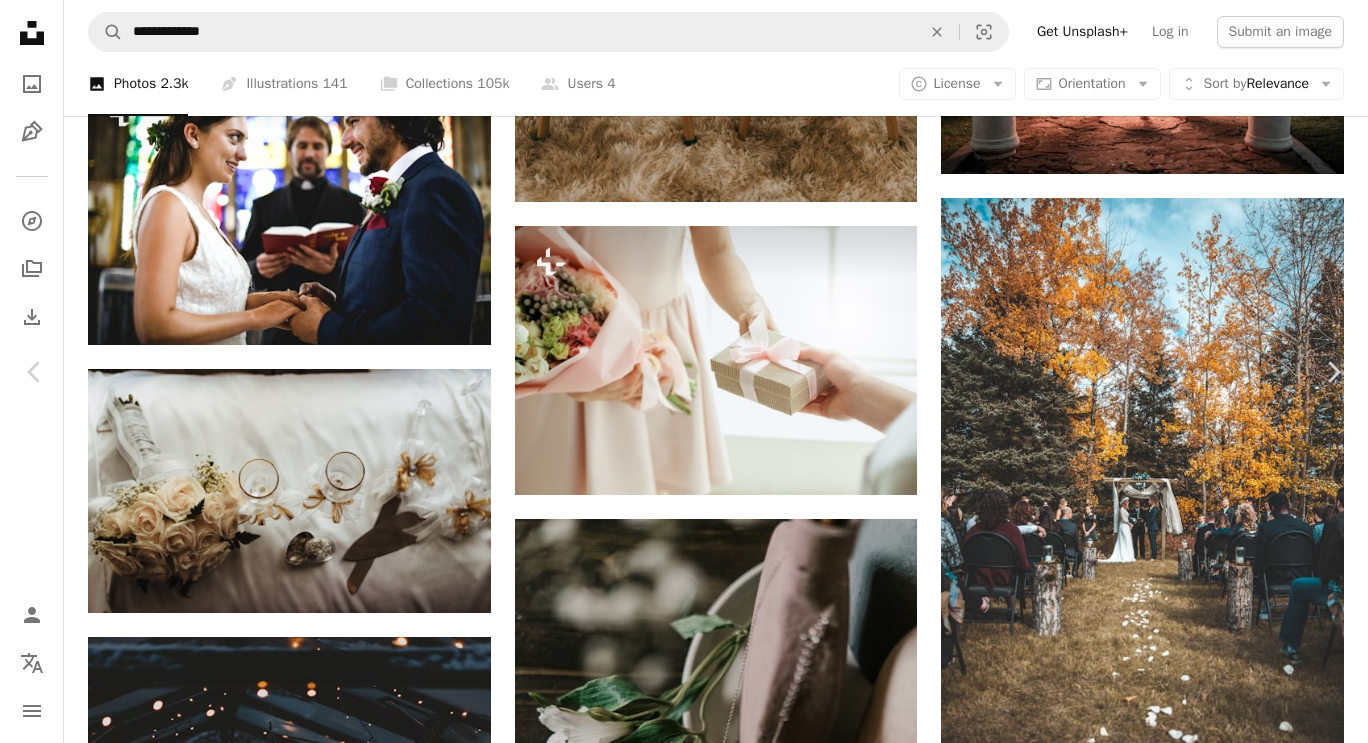 click on "Download free" at bounding box center (1169, 5917) 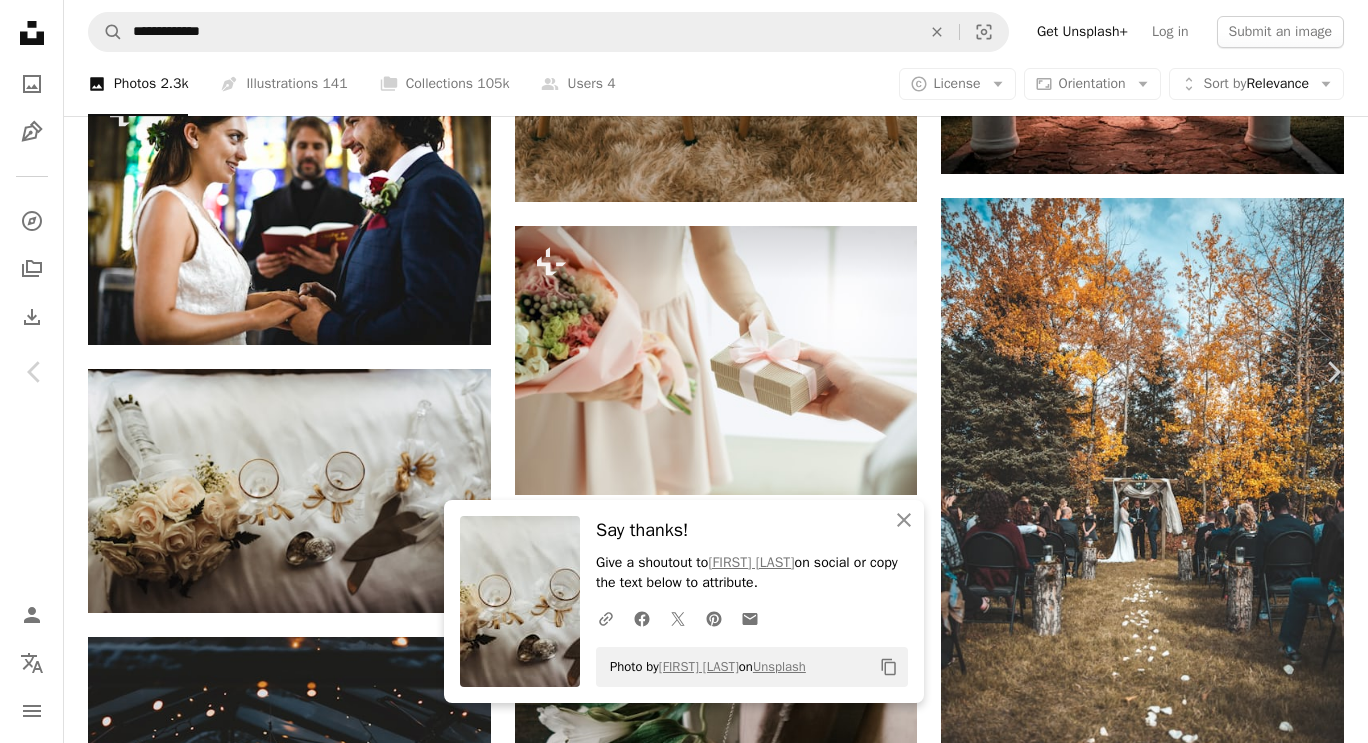 click on "[FIRST] [LAST] on Unsplash
Copy content [FIRST] [LAST] Available for hire A checkmark inside of a circle A heart A plus sign Edit image   Plus sign for Unsplash+ Download free Chevron down Zoom in Views [NUMBER] Downloads [NUMBER] A forward-right arrow Share Info icon Info More Actions Calendar outlined Published on  May 27, 2019 Camera SONY, ILCE-7 Safety Free to use under the  Unsplash License flower art animal rose plant pattern grey glass blossom flower bouquet bee insect graphics flower arrangement honey bee floral design invertebrate Backgrounds Browse premium related images on iStock  |  Save 20% with code UNSPLASH20 View more on iStock  ↗ Related images A heart A plus sign [FIRST] [LAST] A heart A plus sign [FIRST] [LAST] A heart" at bounding box center (684, 6241) 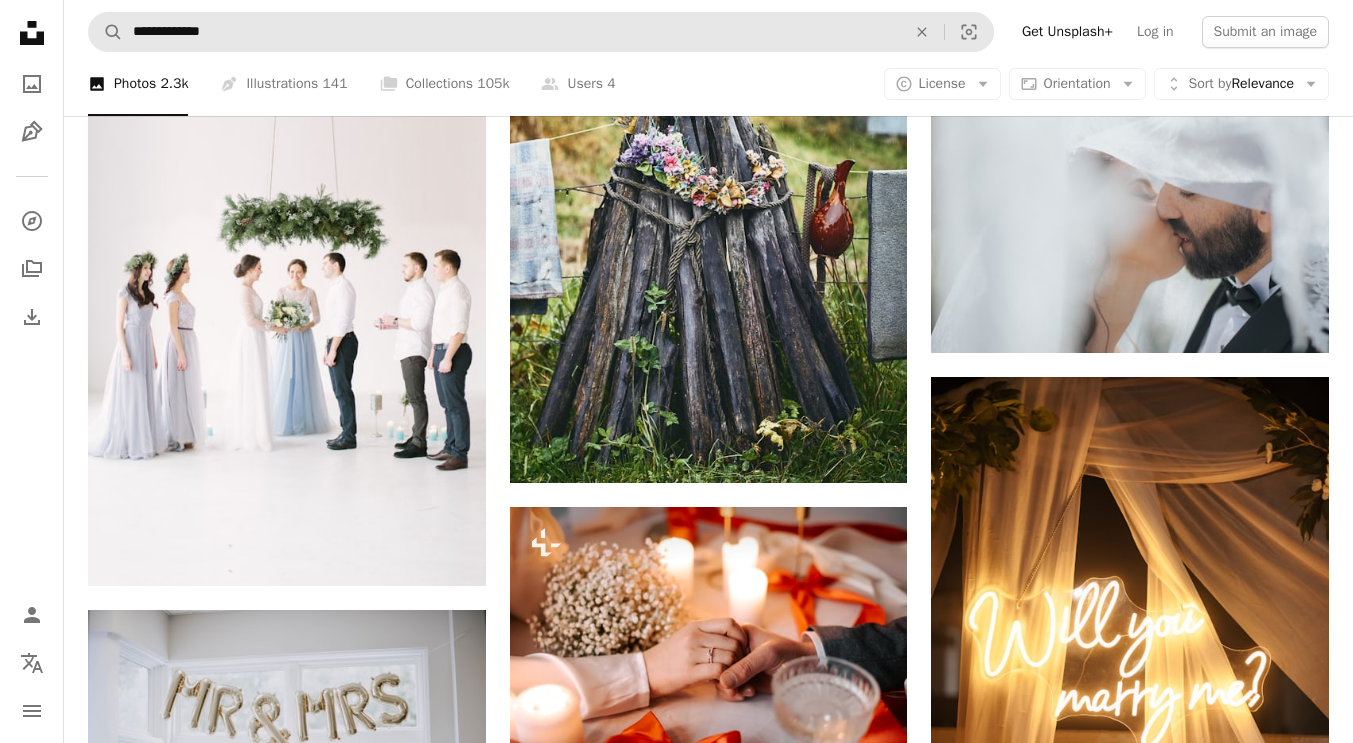 scroll, scrollTop: 18280, scrollLeft: 0, axis: vertical 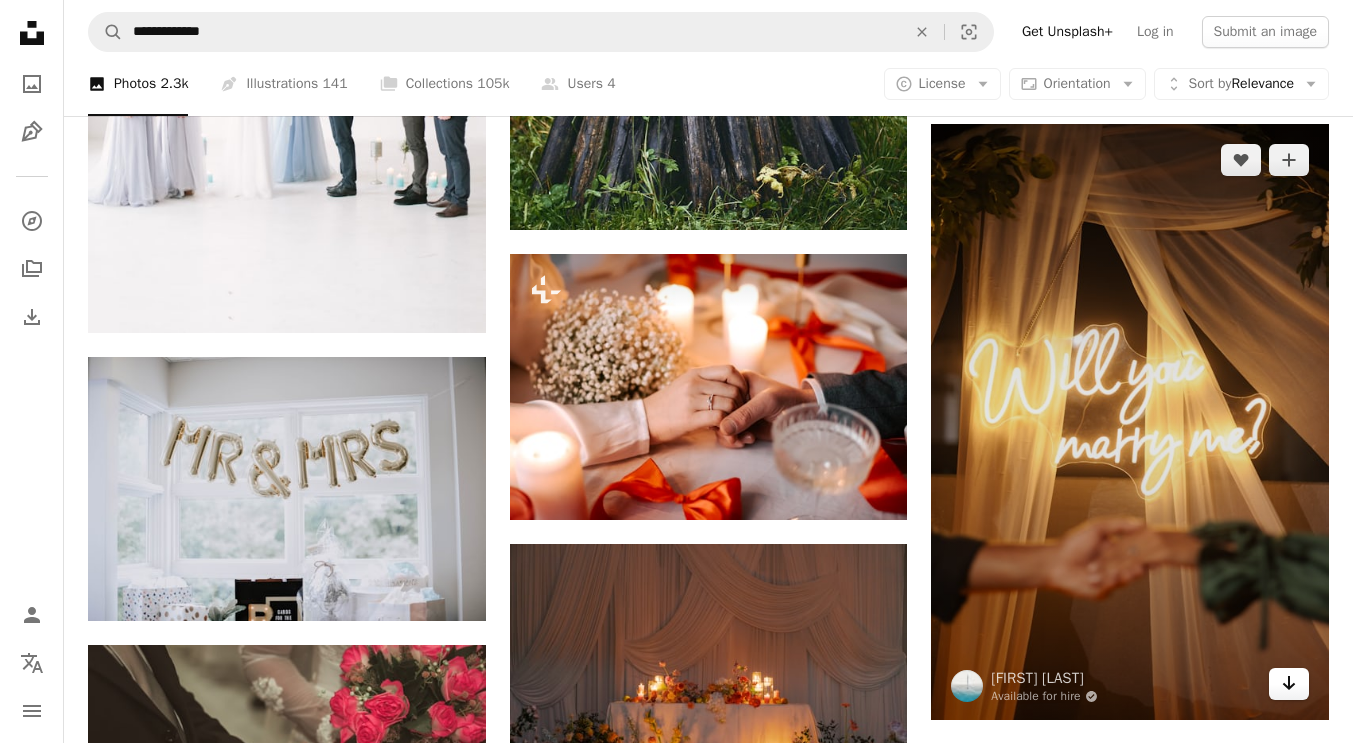 click on "Arrow pointing down" 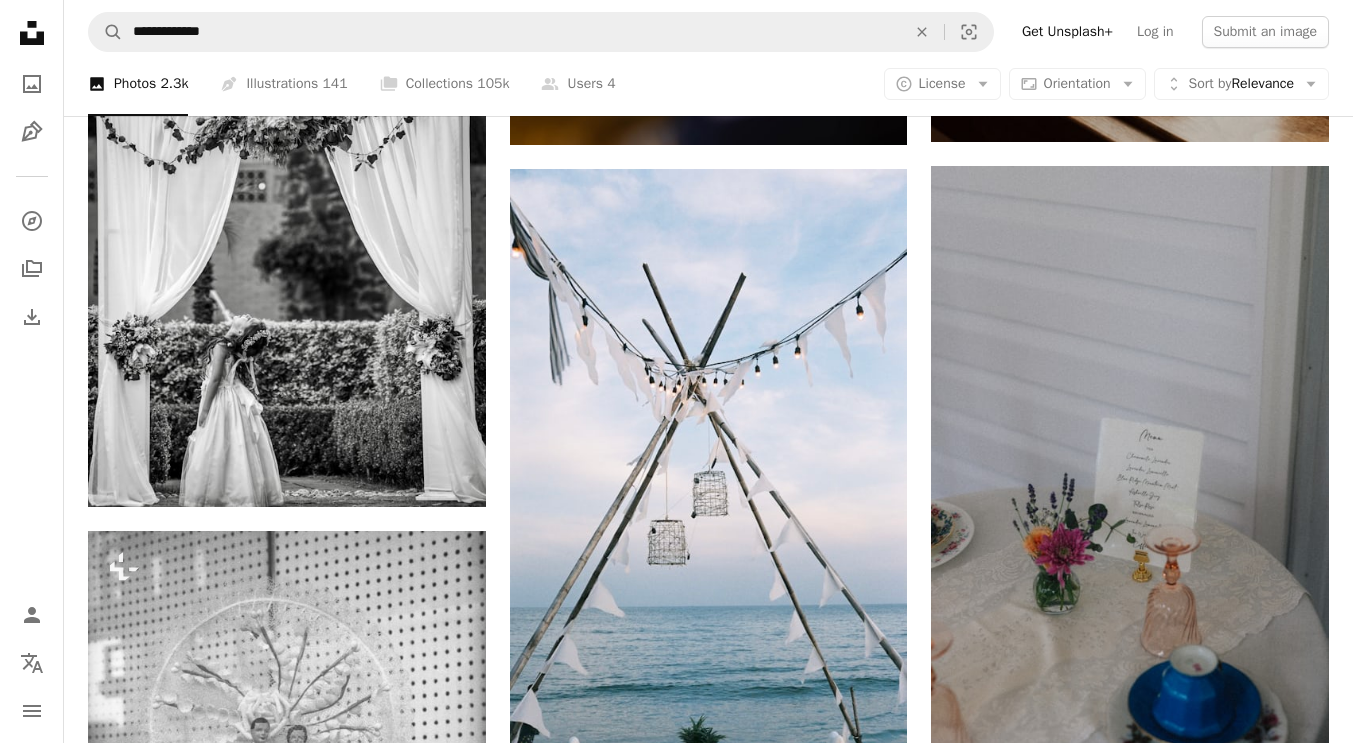 scroll, scrollTop: 24440, scrollLeft: 0, axis: vertical 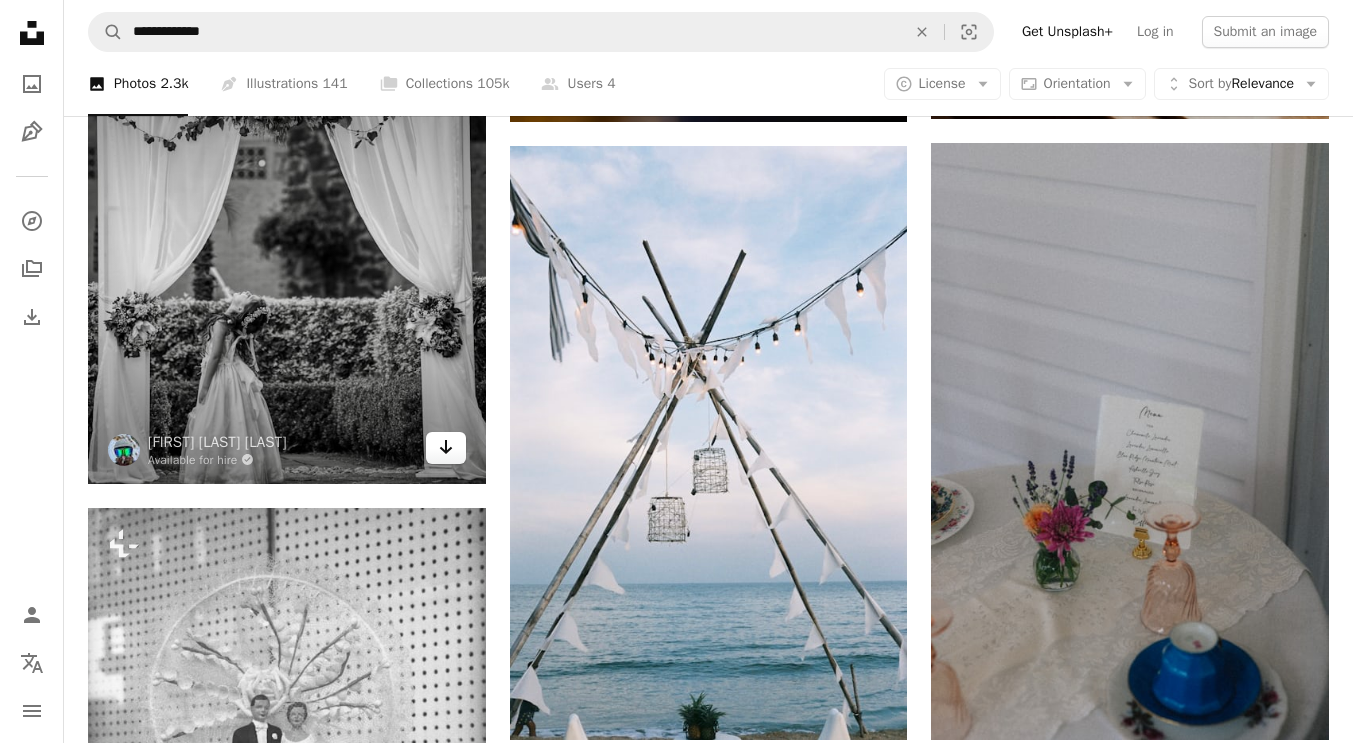 click on "Arrow pointing down" 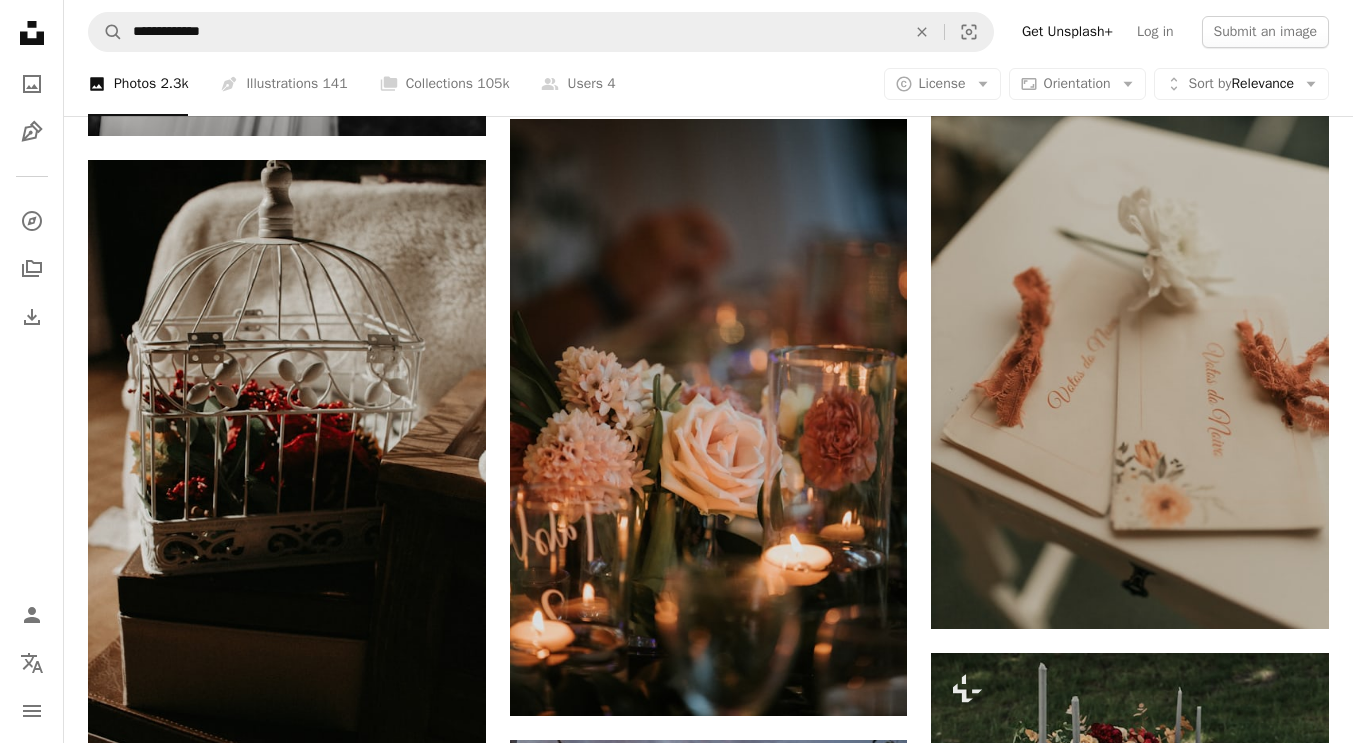 scroll, scrollTop: 57960, scrollLeft: 0, axis: vertical 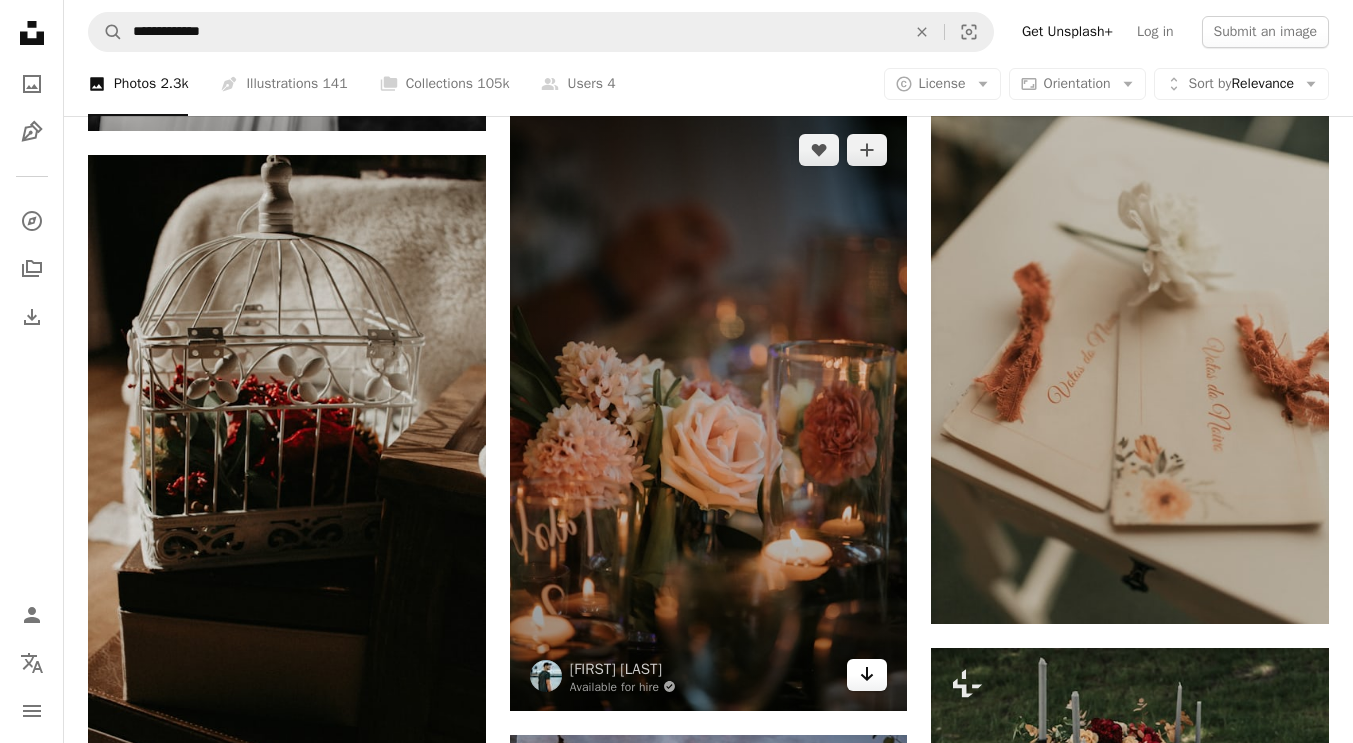 click 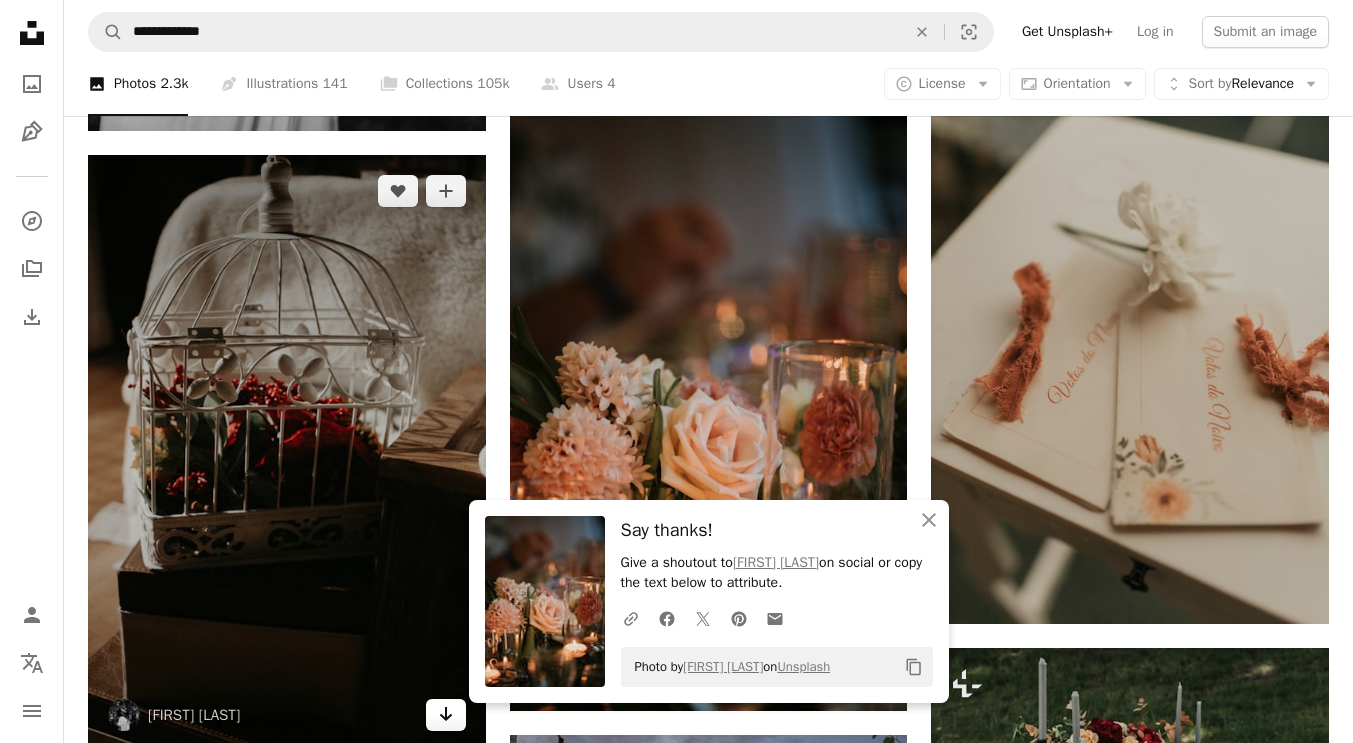 click on "Arrow pointing down" 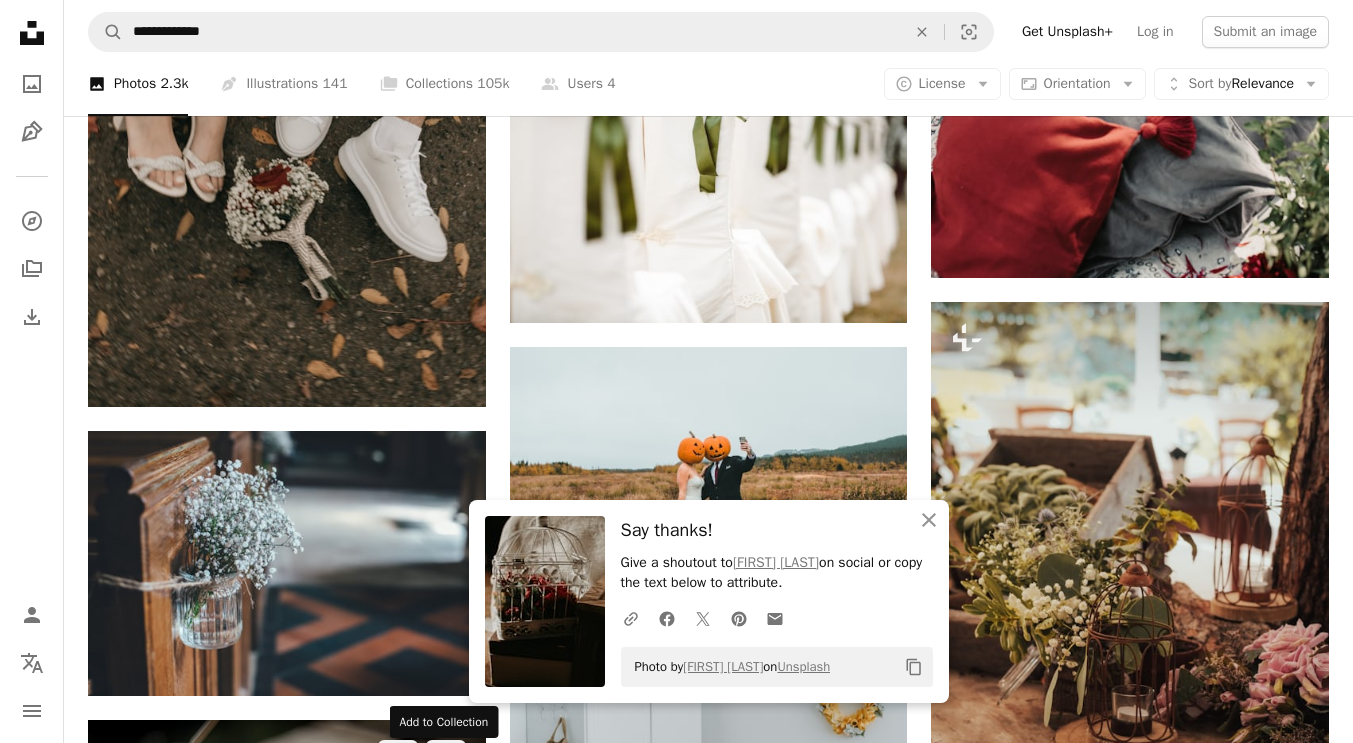 scroll, scrollTop: 58920, scrollLeft: 0, axis: vertical 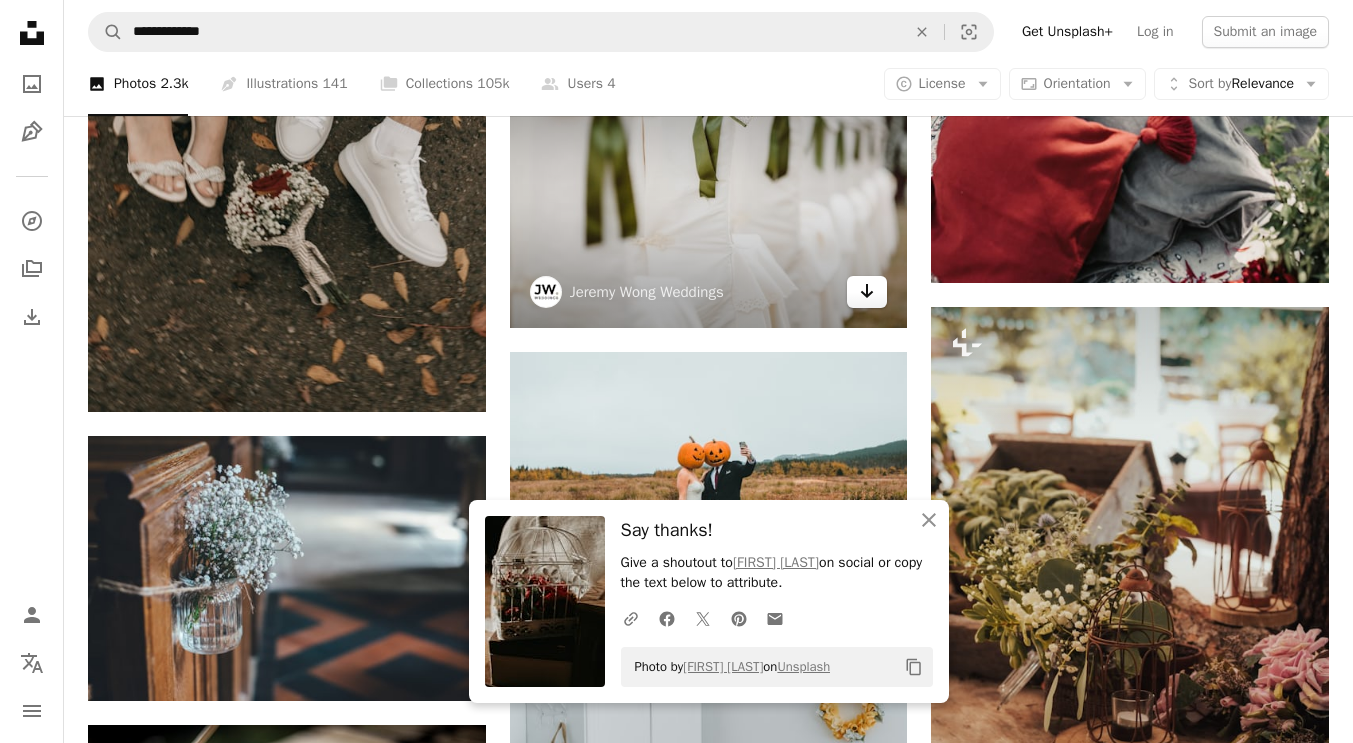 click on "Arrow pointing down" 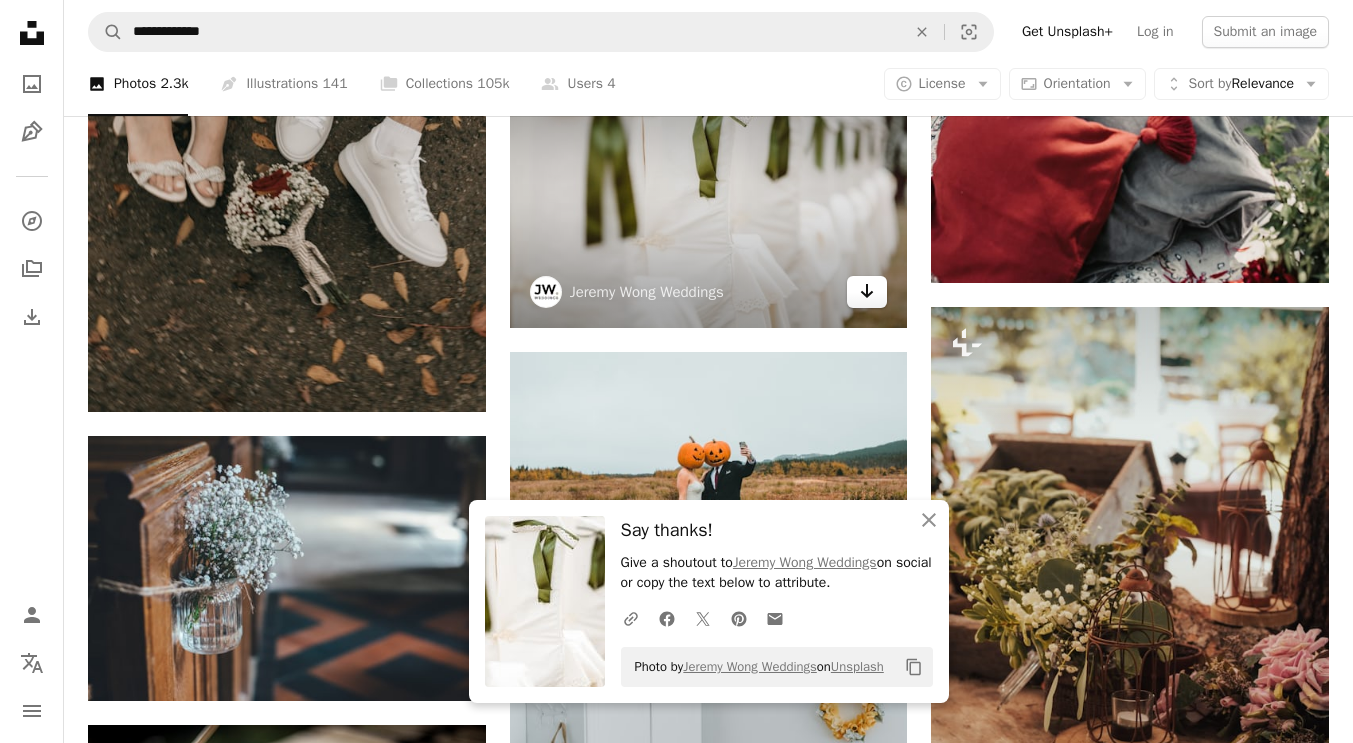 click on "Arrow pointing down" 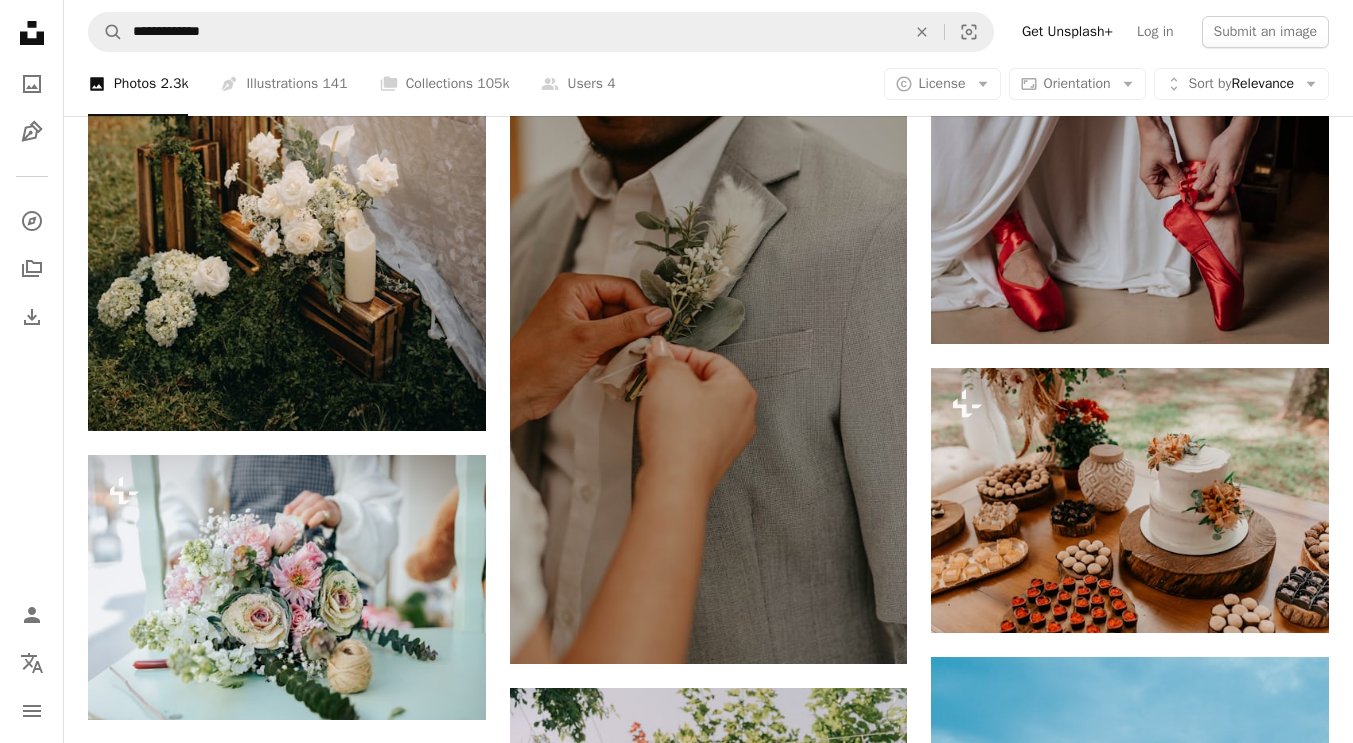 scroll, scrollTop: 61880, scrollLeft: 0, axis: vertical 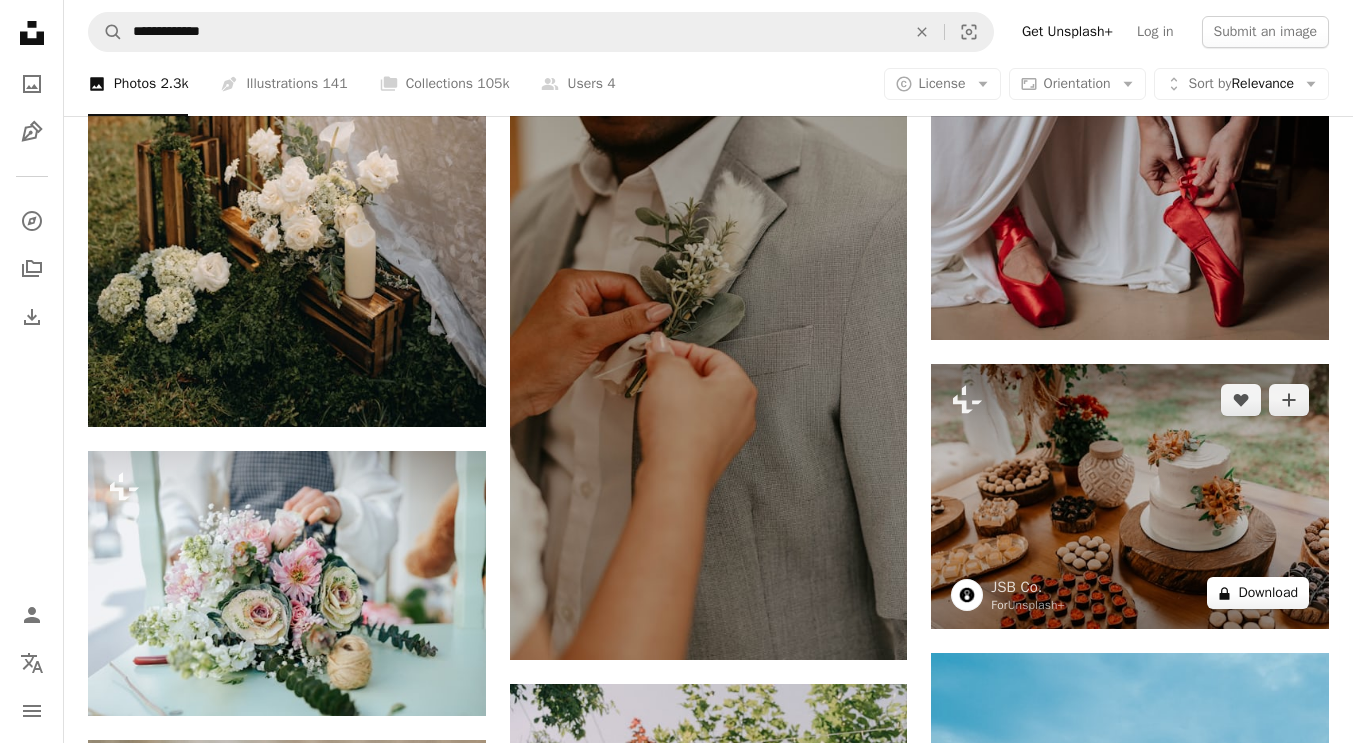 click on "A lock   Download" at bounding box center [1258, 593] 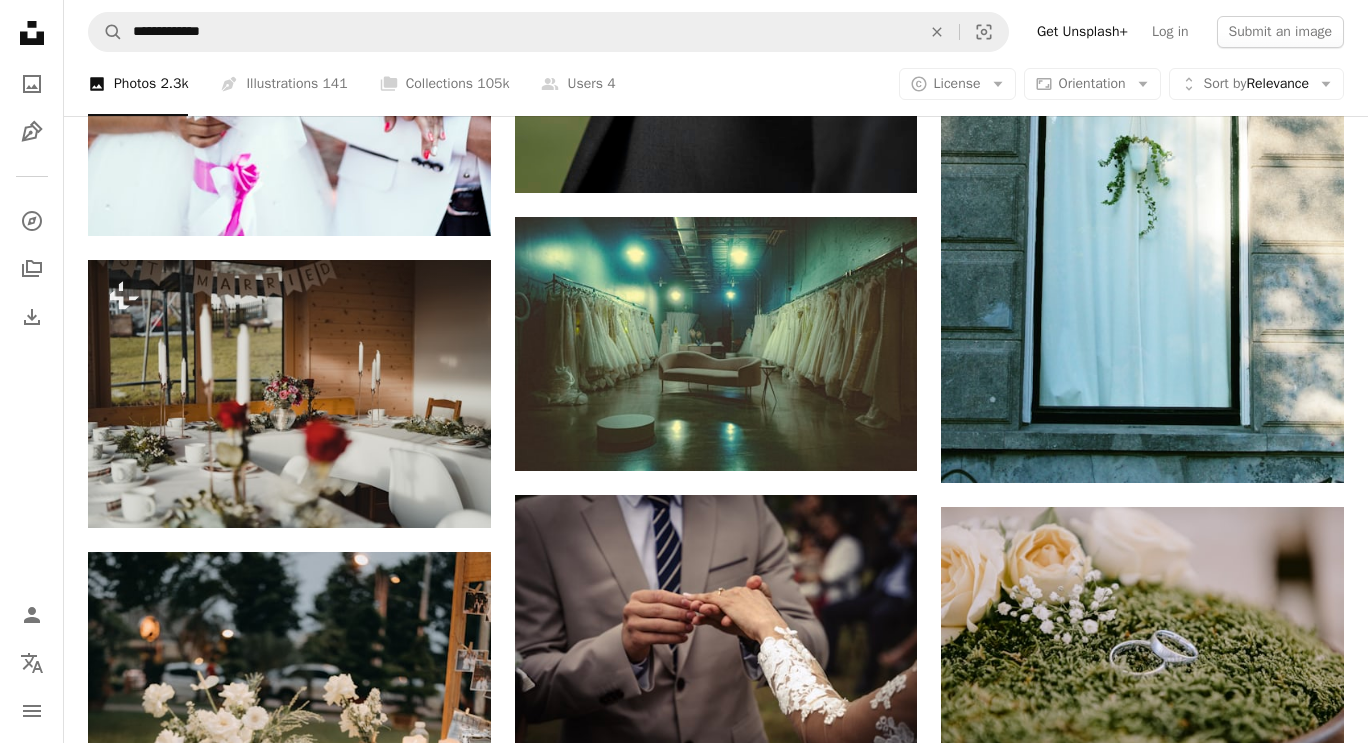 click on "An X shape Premium, ready to use images. Get unlimited access. A plus sign Members-only content added monthly A plus sign Unlimited royalty-free downloads A plus sign Illustrations  New A plus sign Enhanced legal protections yearly 62%  off monthly £16   £6 GBP per month * Get  Unsplash+ * When paid annually, billed upfront  £72 Taxes where applicable. Renews automatically. Cancel anytime." at bounding box center [684, 4683] 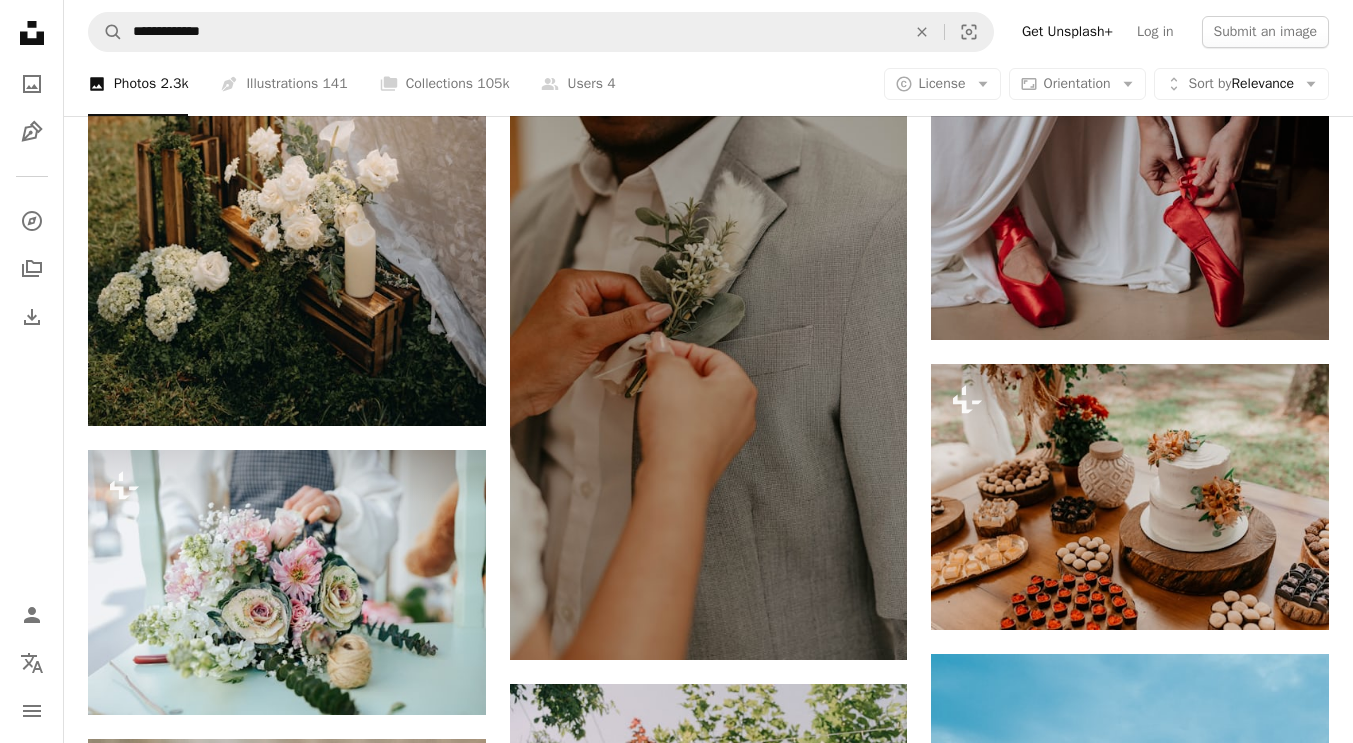 click on "**********" at bounding box center [708, 32] 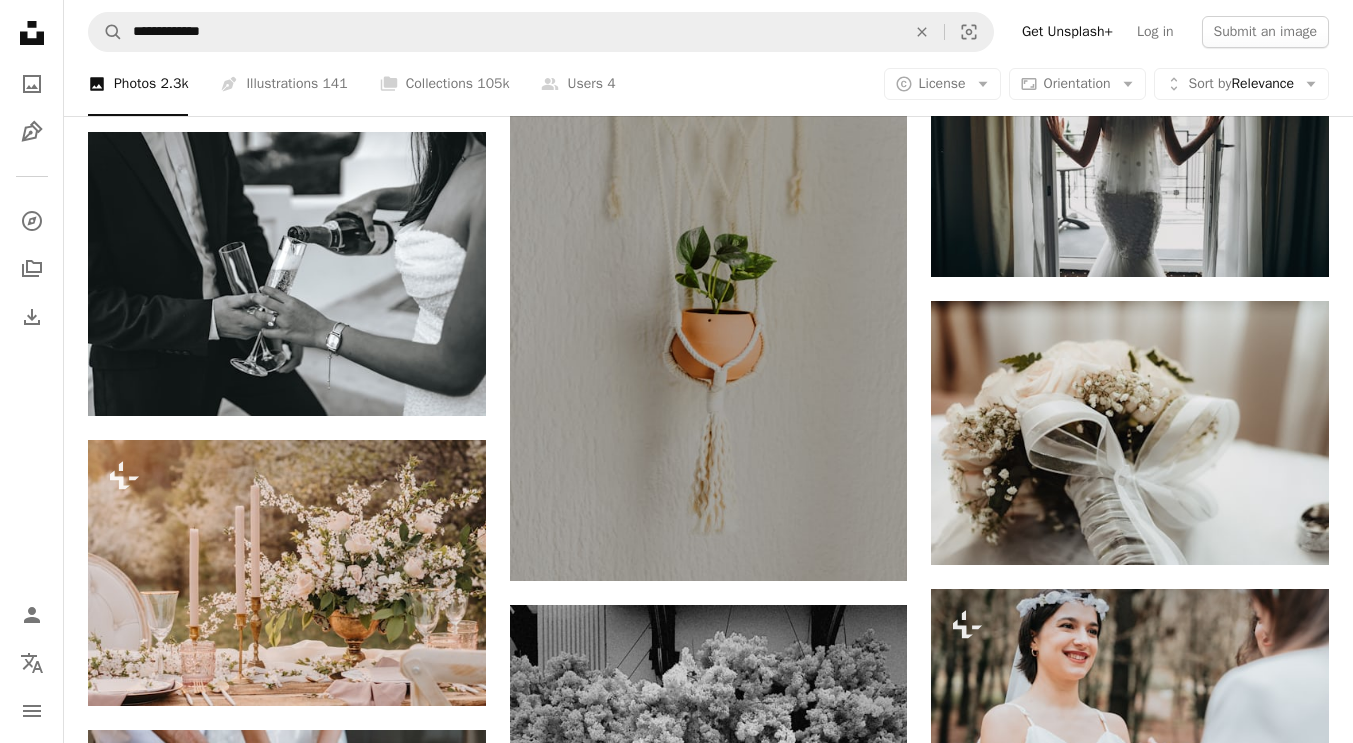 scroll, scrollTop: 67960, scrollLeft: 0, axis: vertical 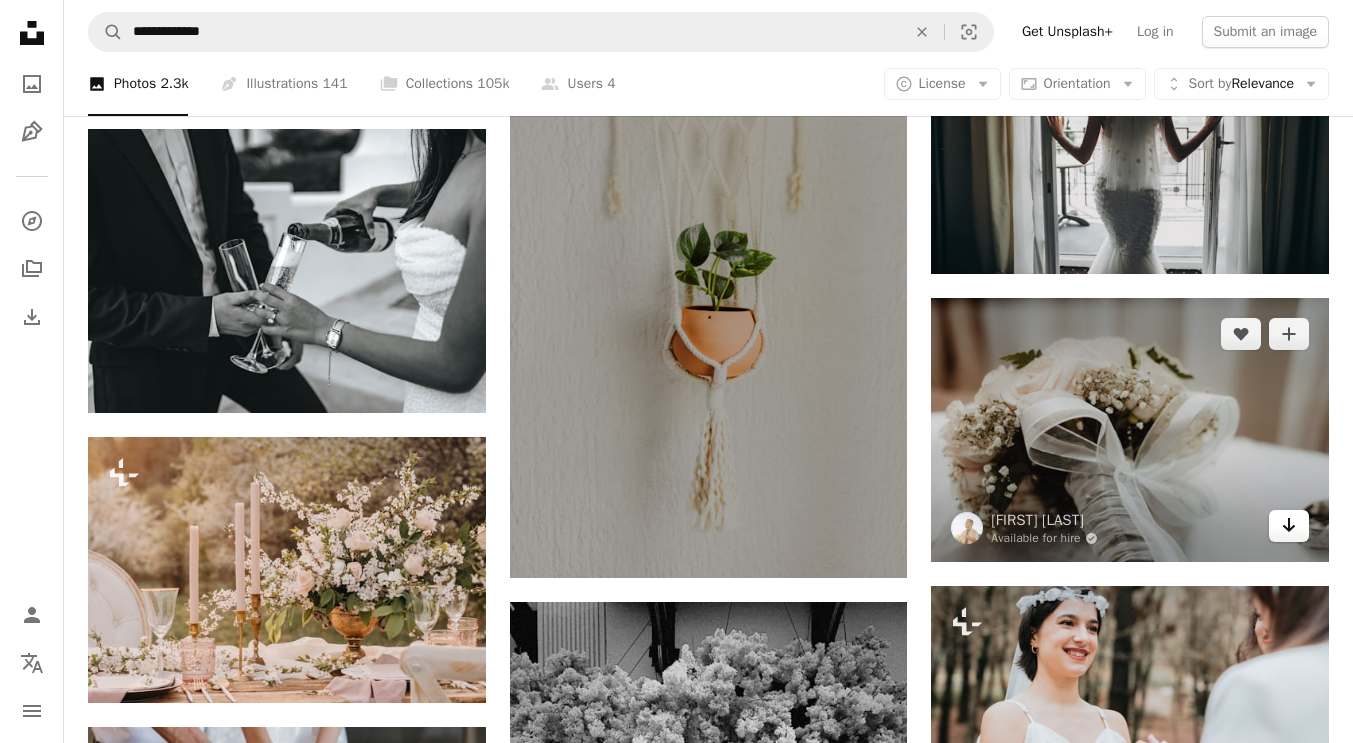 click 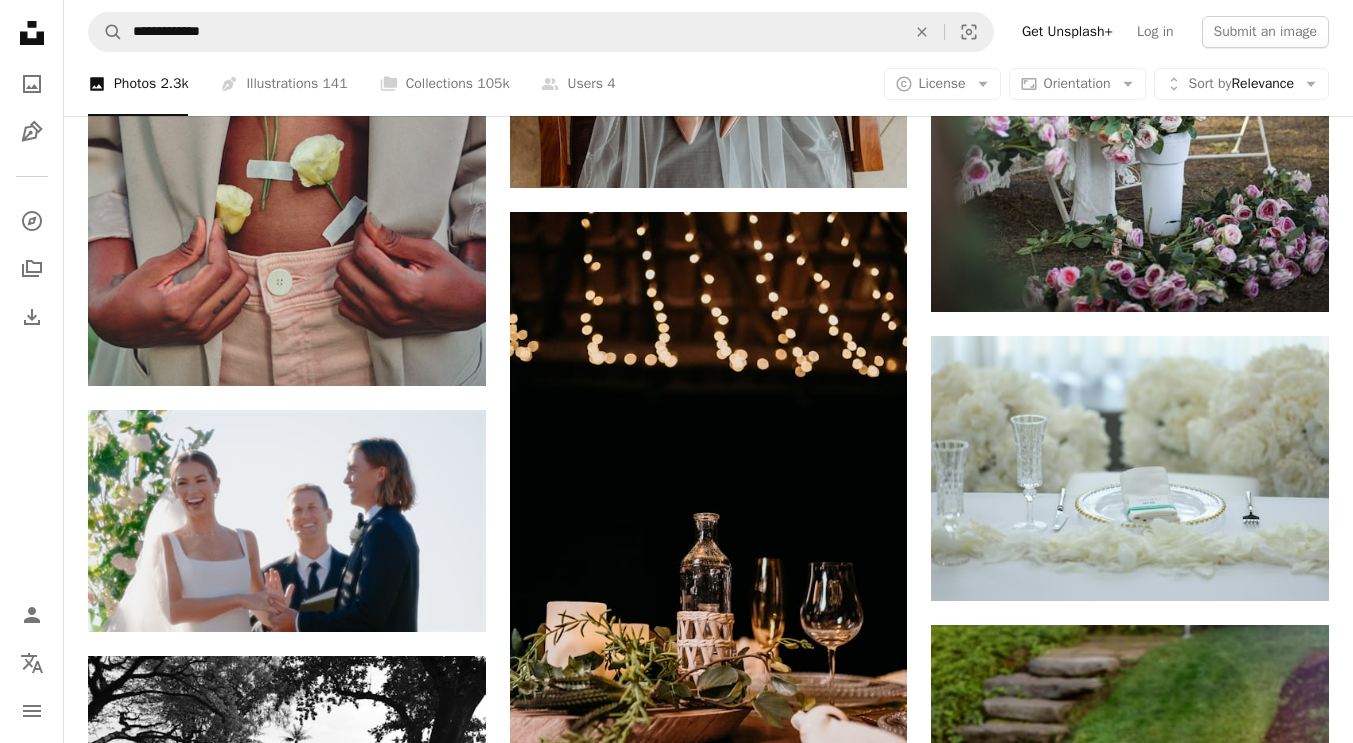 scroll, scrollTop: 69720, scrollLeft: 0, axis: vertical 